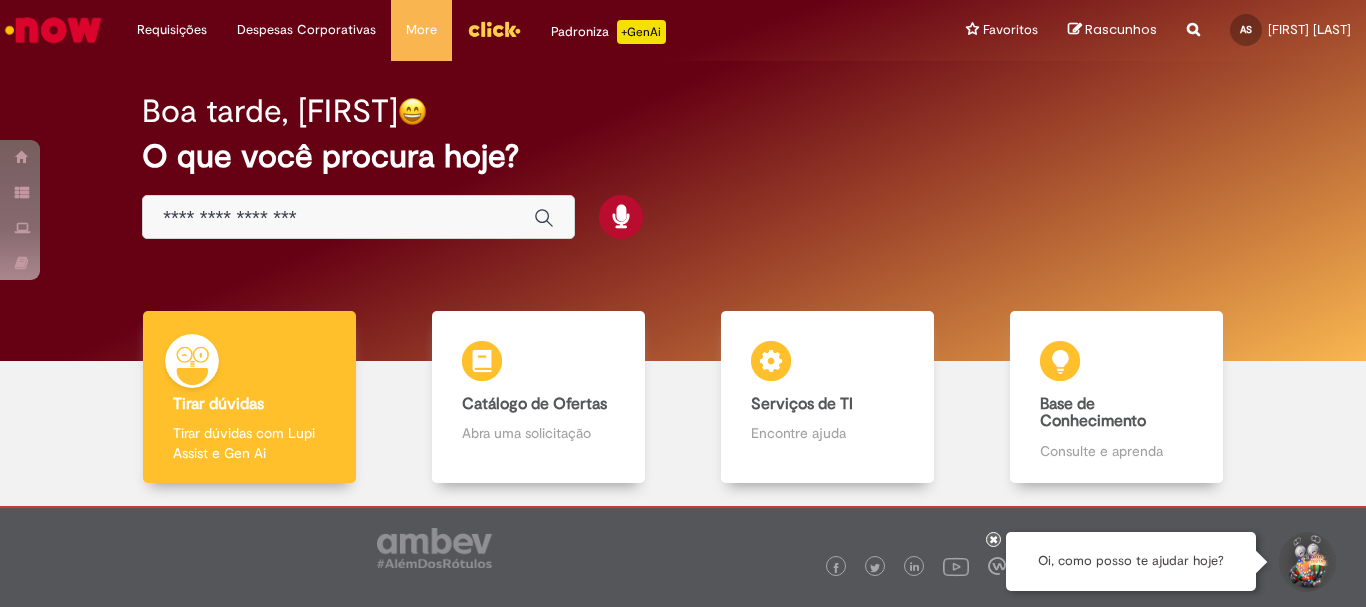 scroll, scrollTop: 0, scrollLeft: 0, axis: both 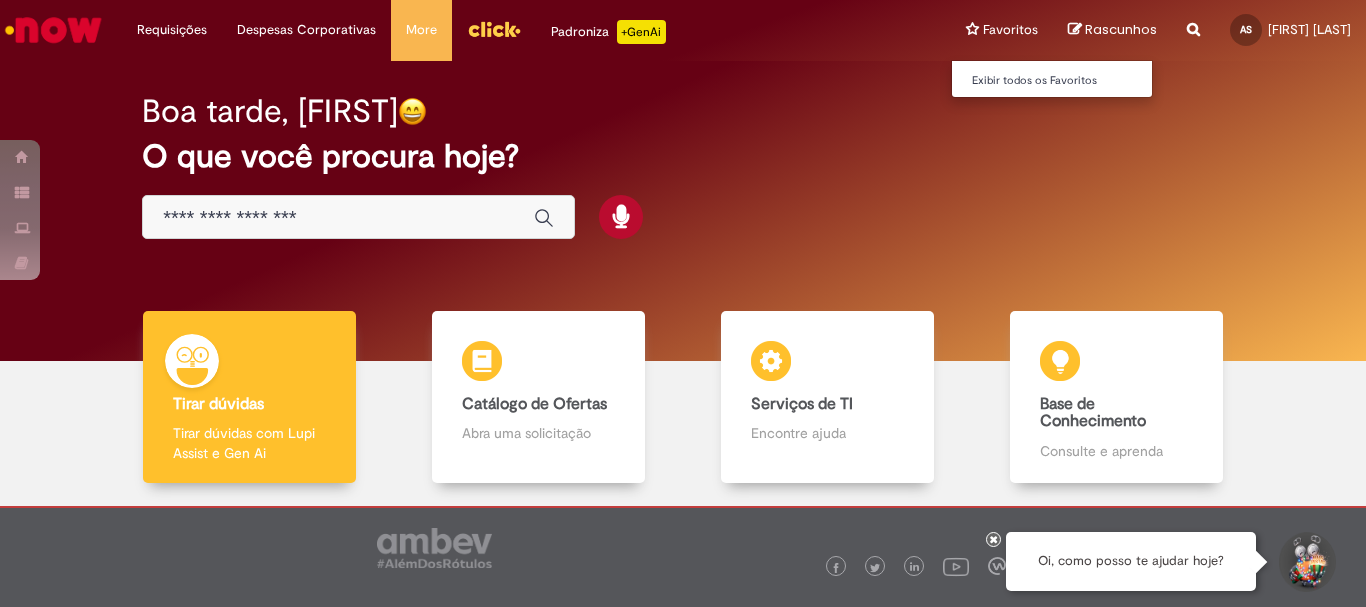 click on "Favoritos
Exibir todos os Favoritos" at bounding box center (1002, 30) 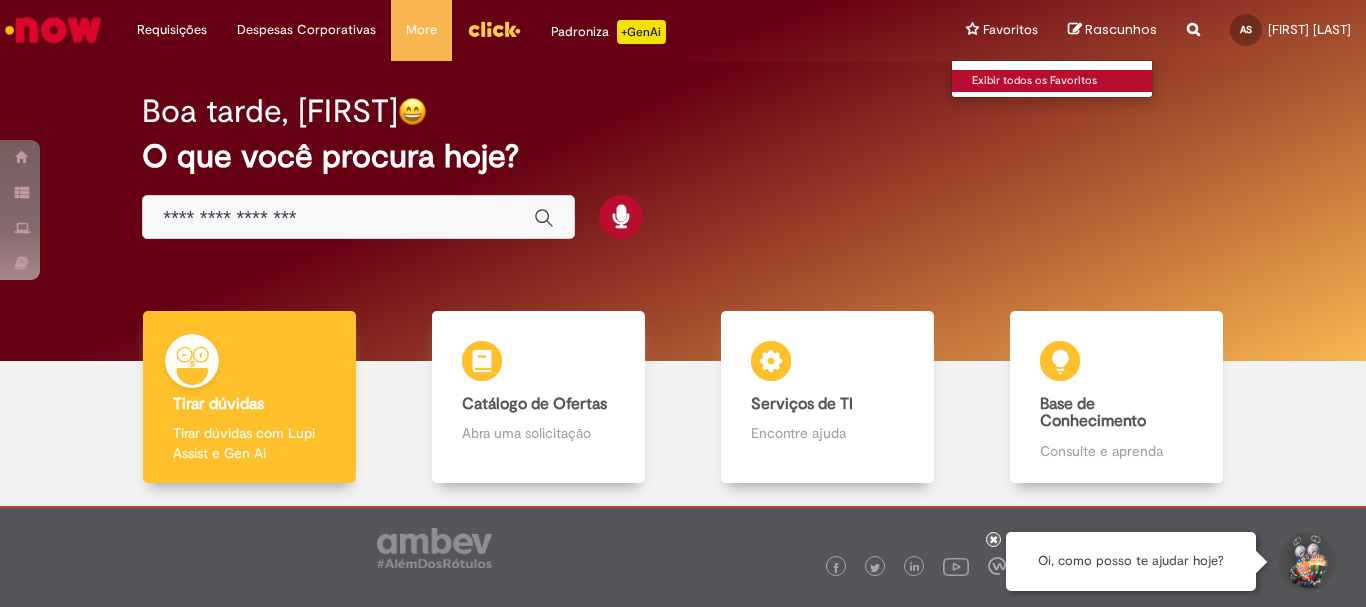 click on "Exibir todos os Favoritos" at bounding box center [1062, 81] 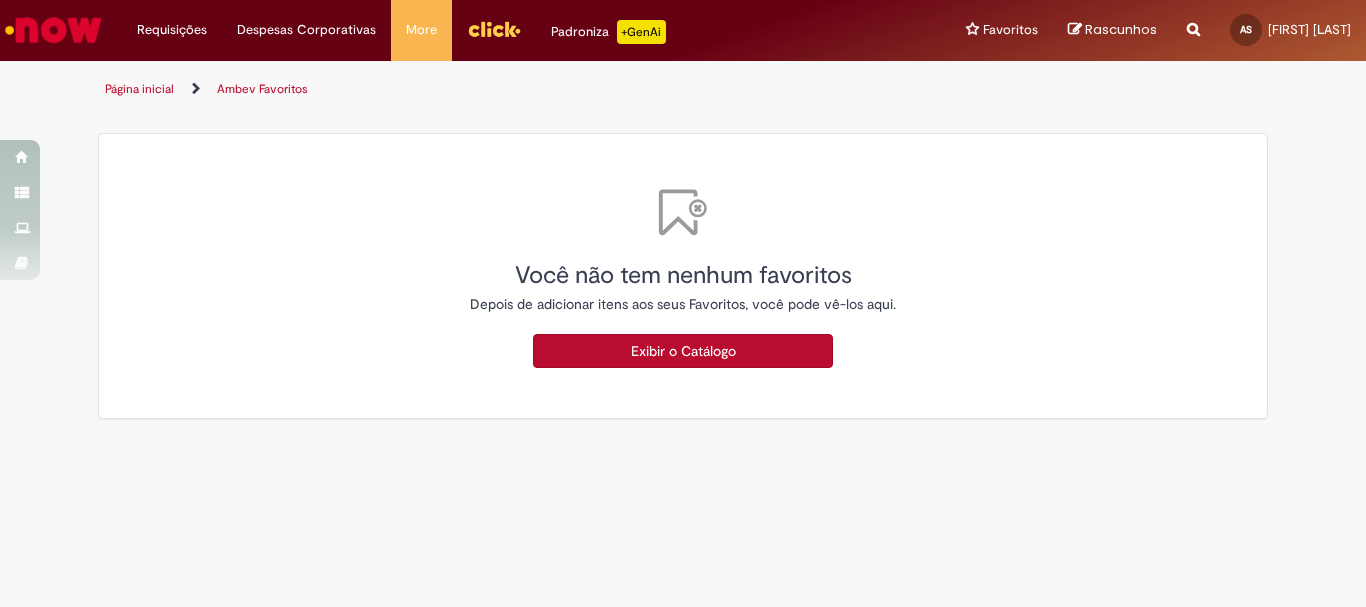 click on "Exibir o Catálogo" at bounding box center [683, 351] 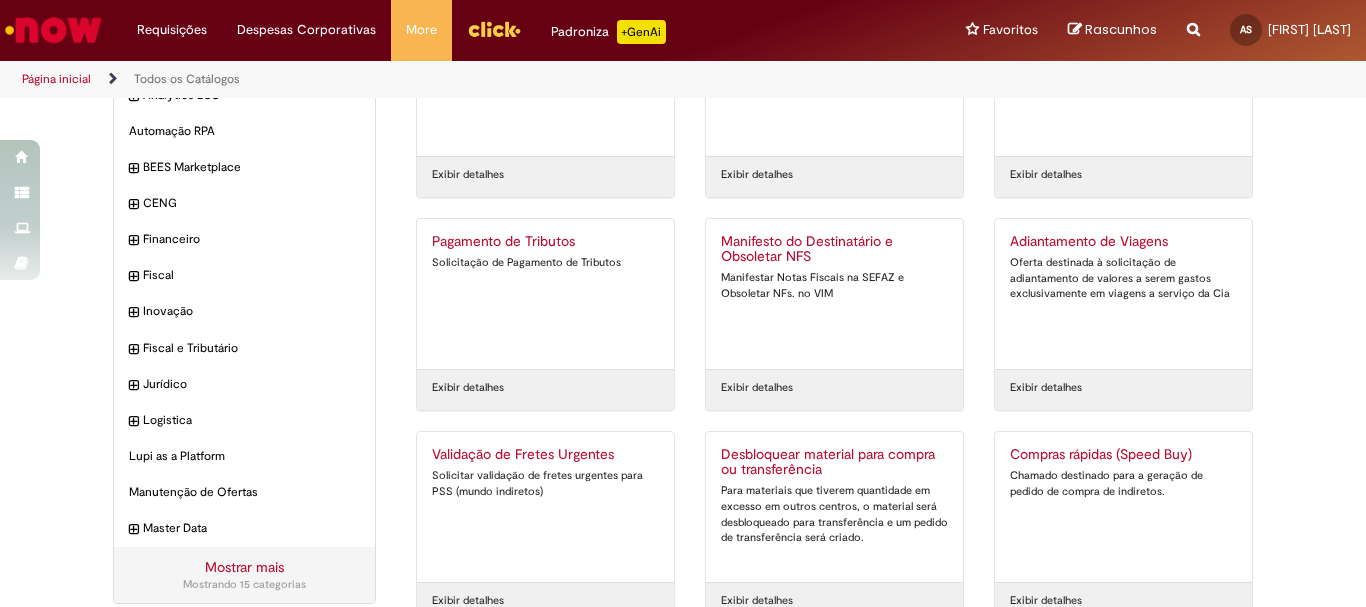 scroll, scrollTop: 191, scrollLeft: 0, axis: vertical 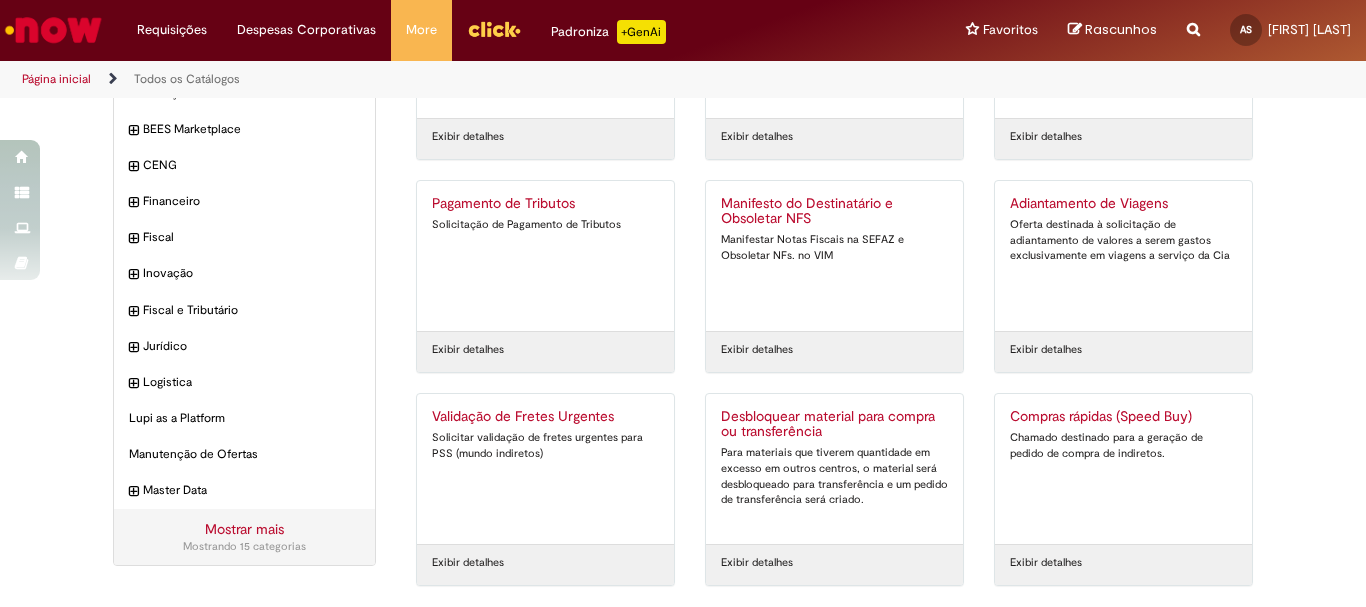 click on "Solicitar validação de fretes urgentes para PSS (mundo indiretos)" at bounding box center [545, 445] 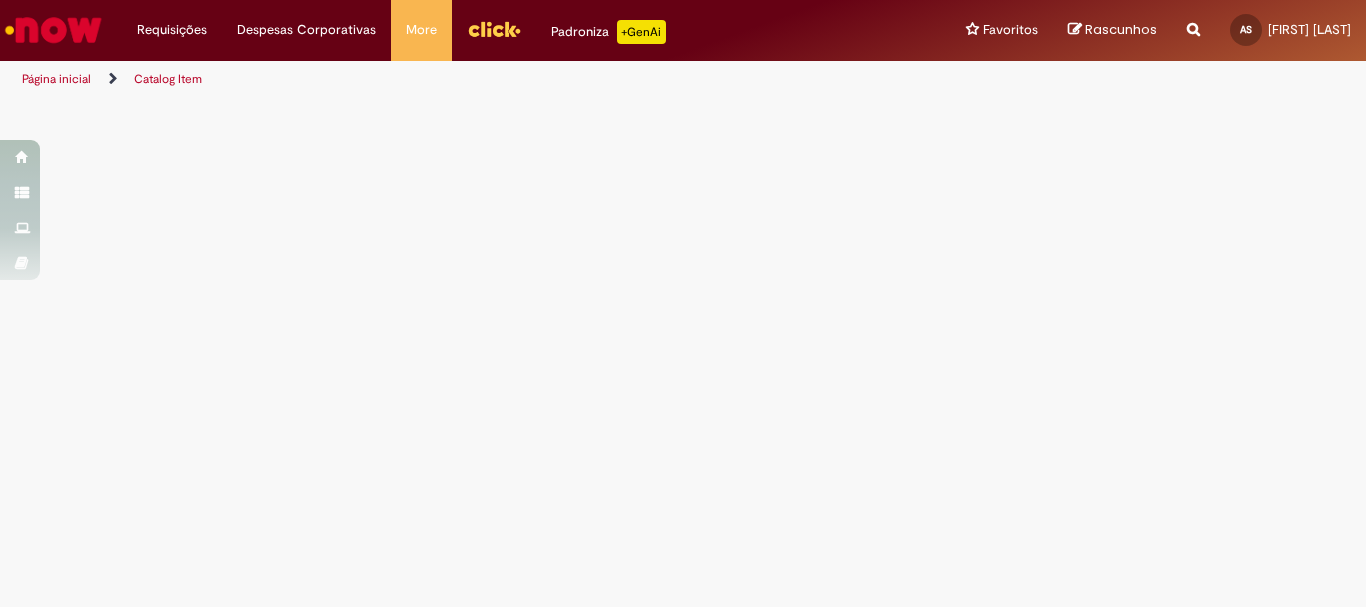 scroll, scrollTop: 0, scrollLeft: 0, axis: both 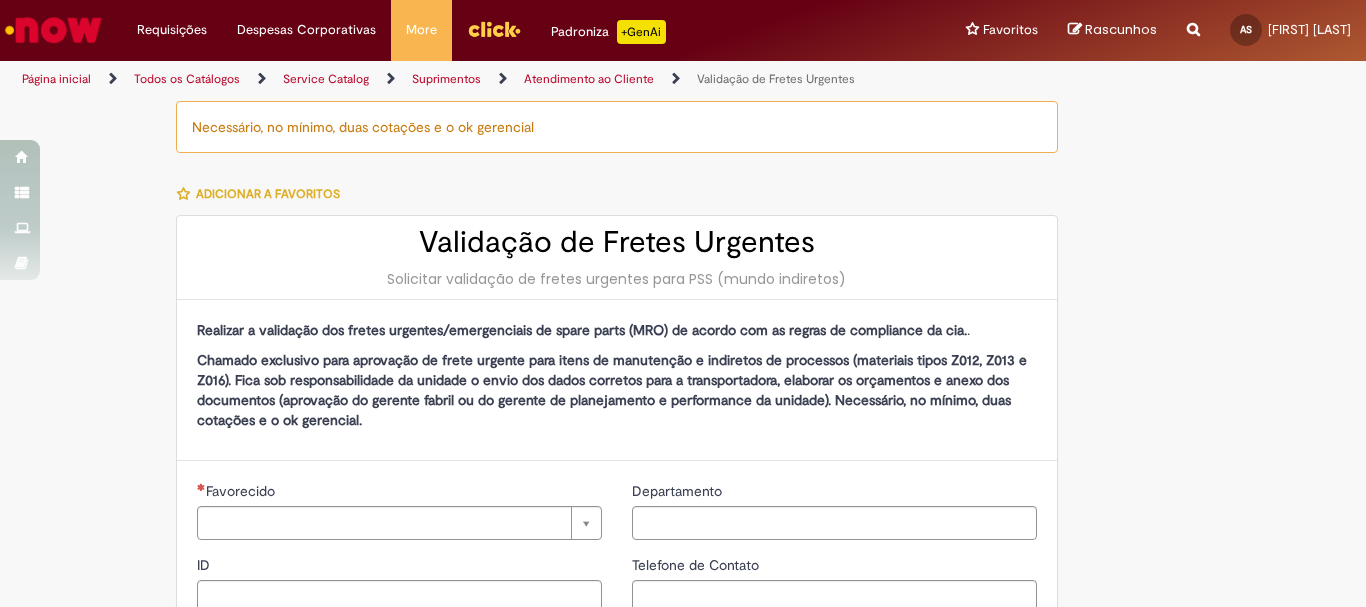 type on "********" 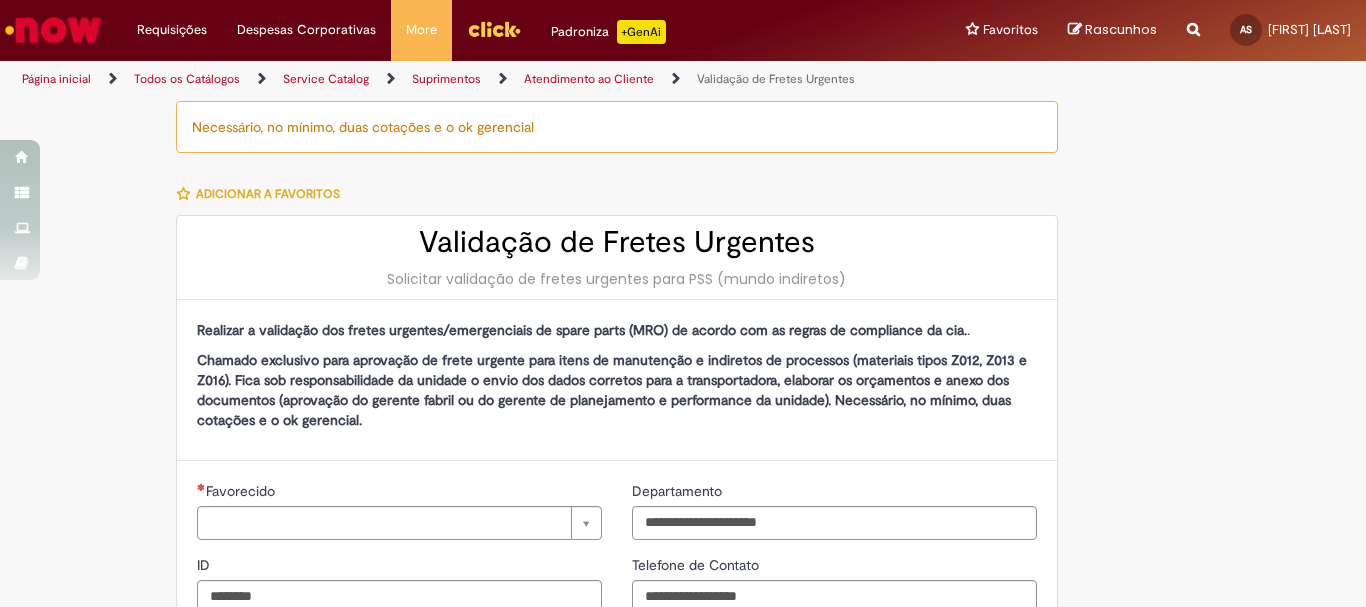 type on "**********" 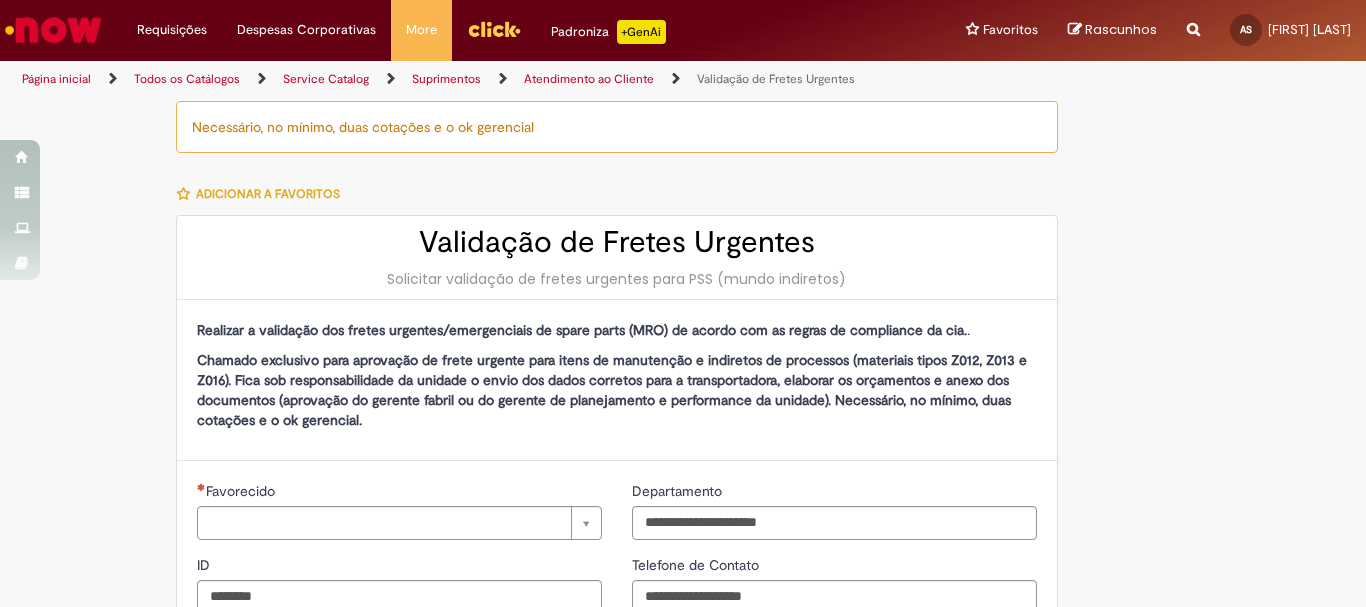 type on "**********" 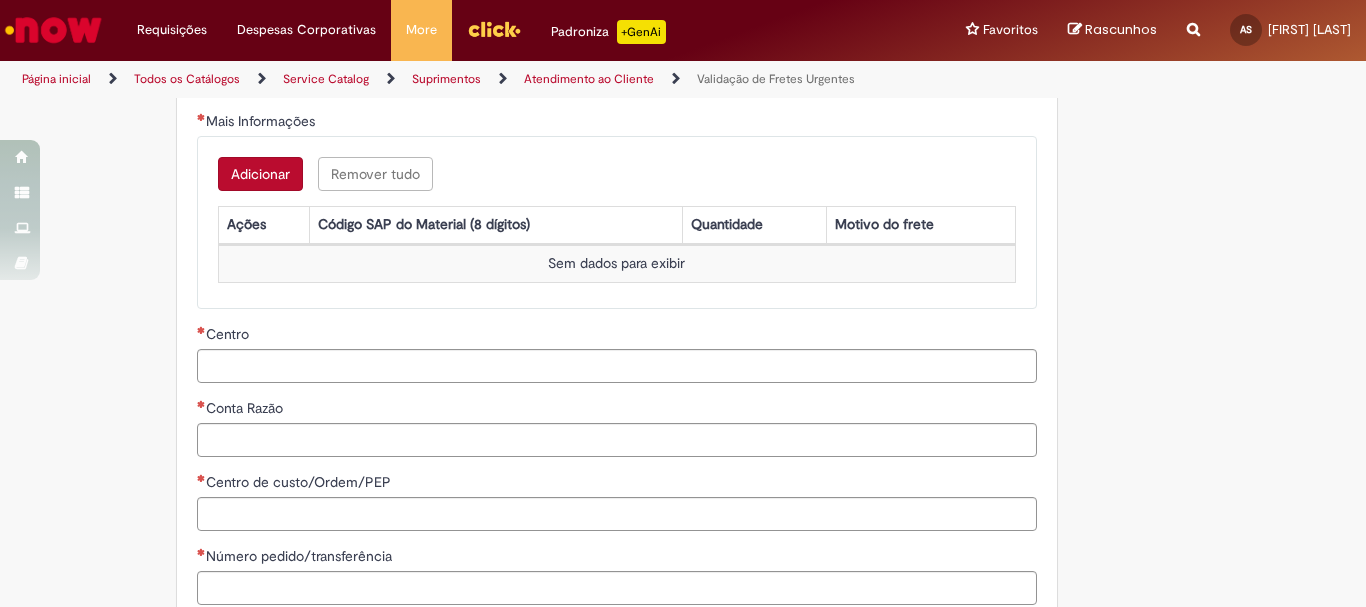 scroll, scrollTop: 778, scrollLeft: 0, axis: vertical 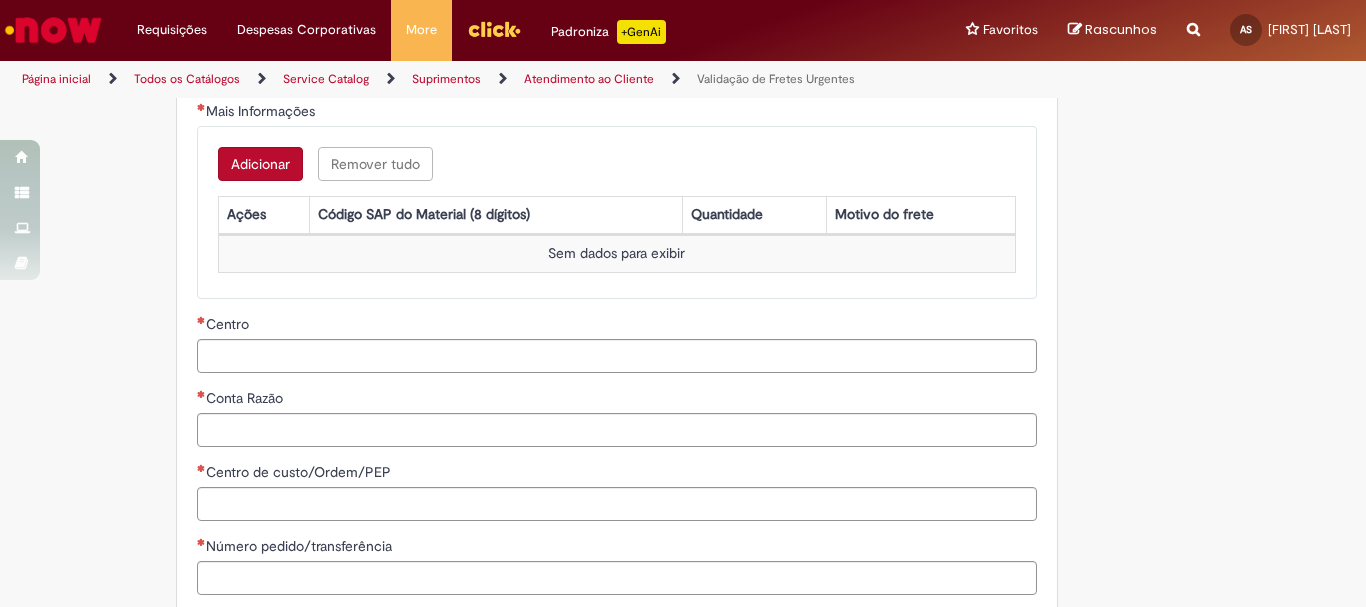 click on "Adicionar" at bounding box center [260, 164] 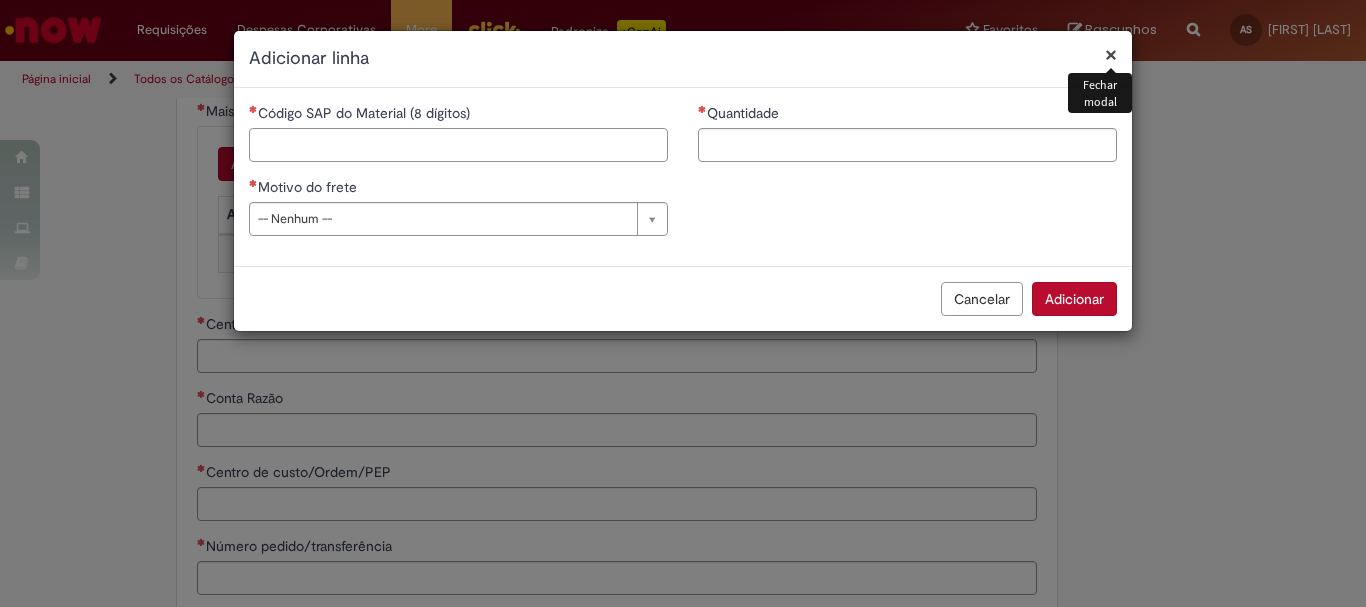click on "Código SAP do Material (8 dígitos)" at bounding box center (458, 145) 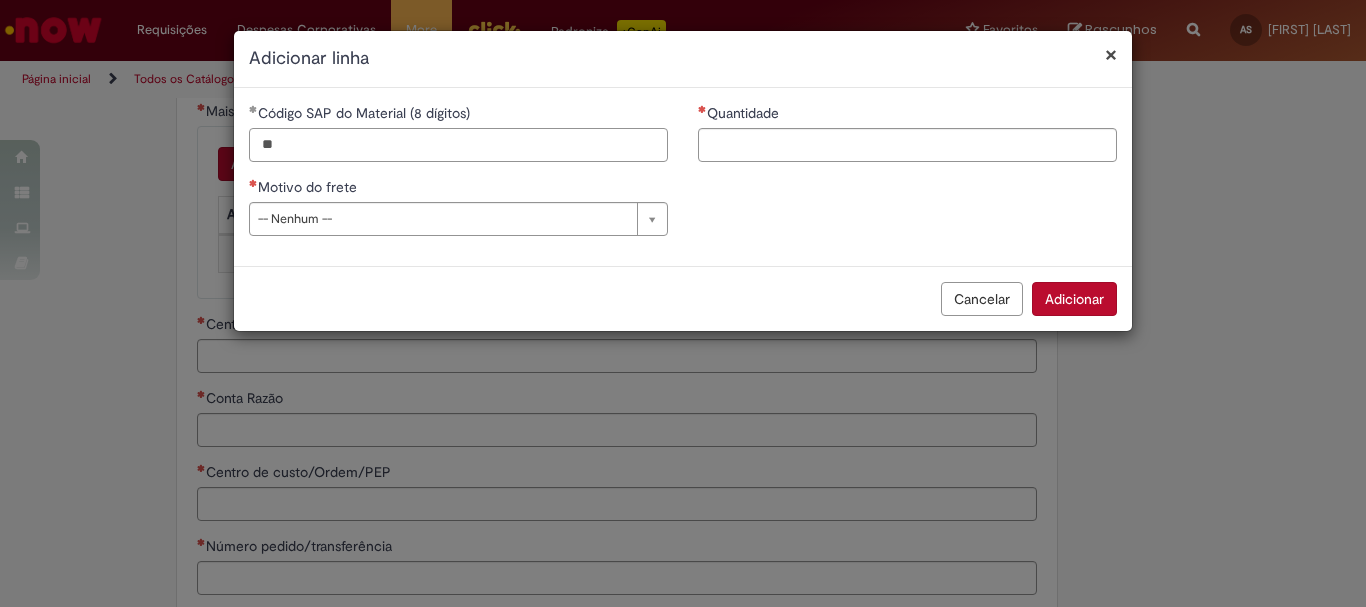 type on "*" 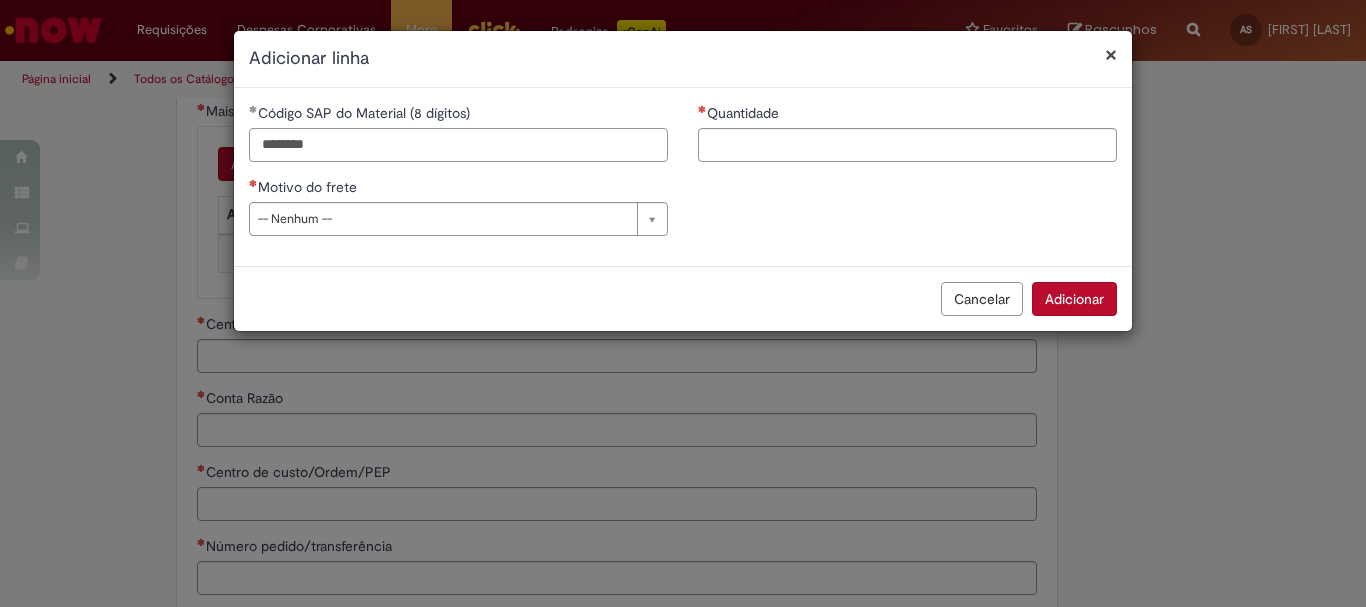 type on "********" 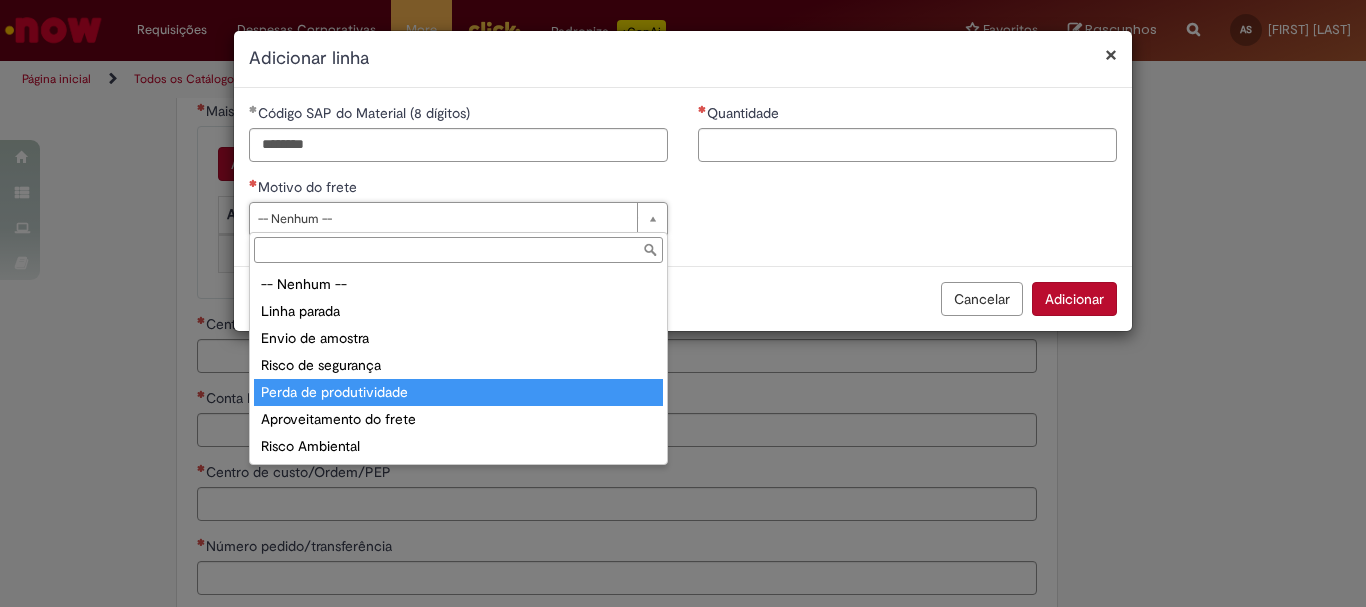 type on "**********" 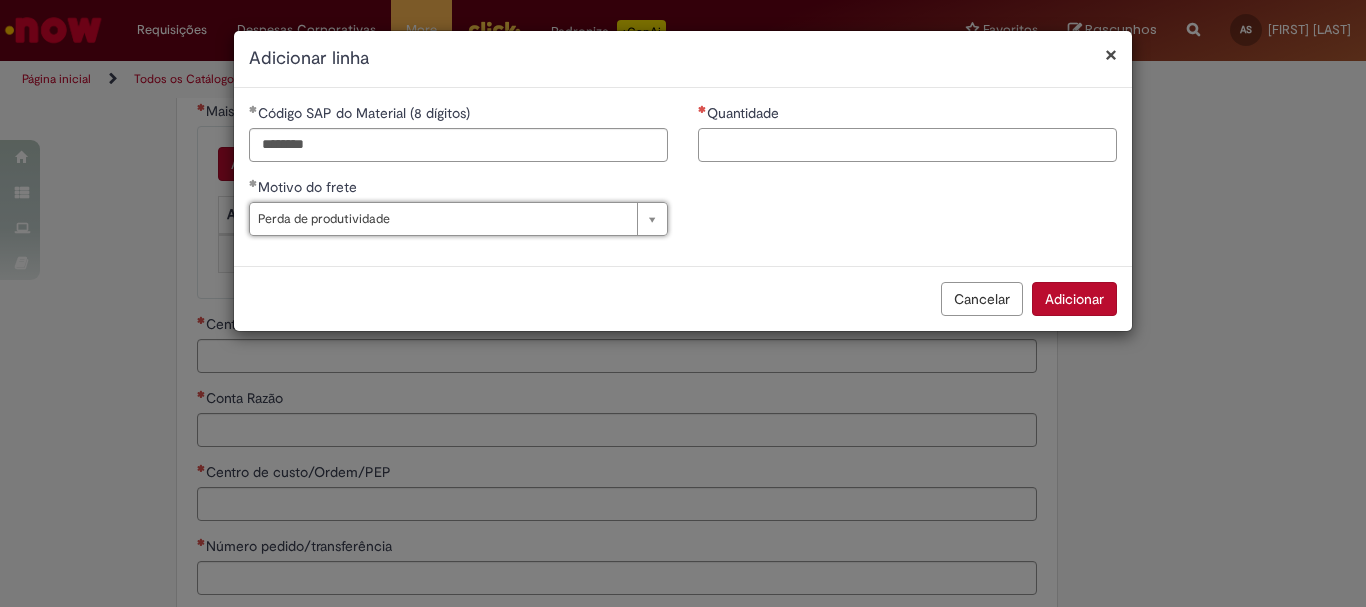 click on "Quantidade" at bounding box center (907, 145) 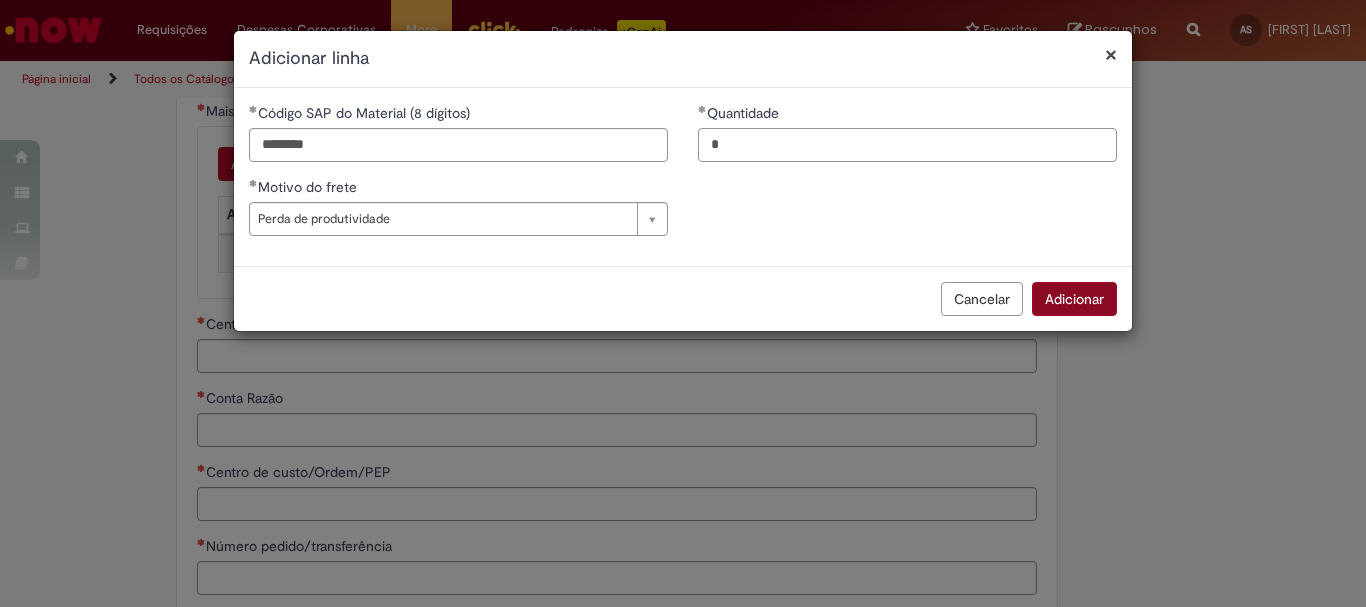 type on "*" 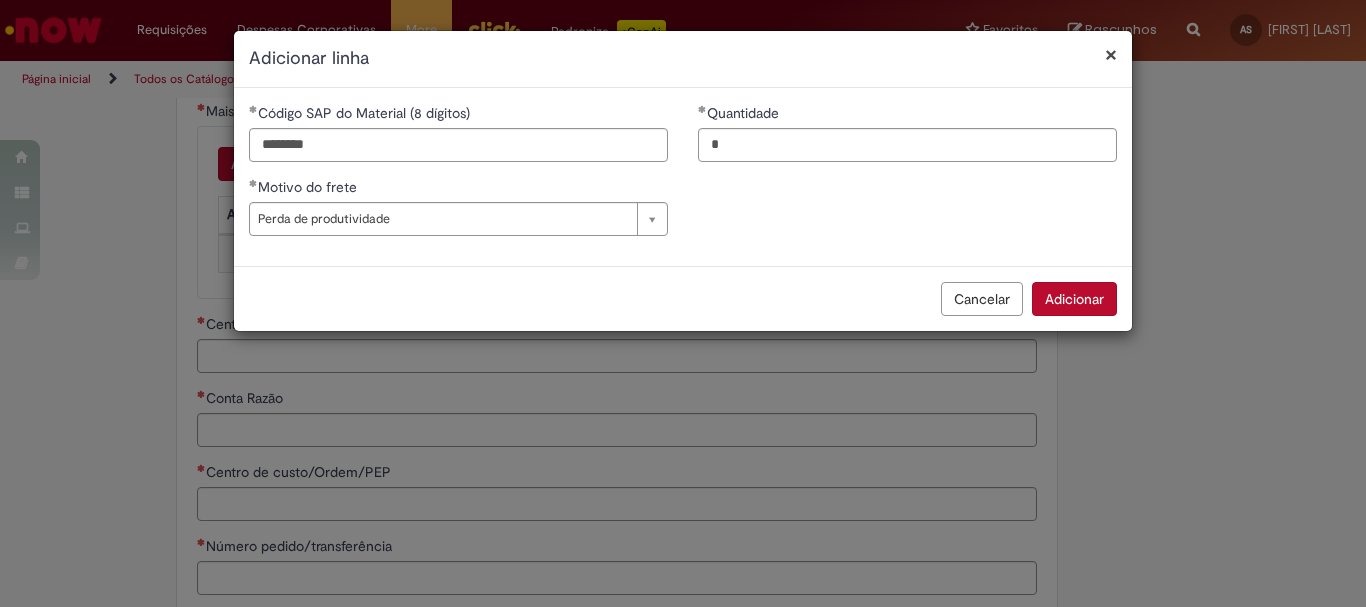 drag, startPoint x: 1066, startPoint y: 295, endPoint x: 1089, endPoint y: 301, distance: 23.769728 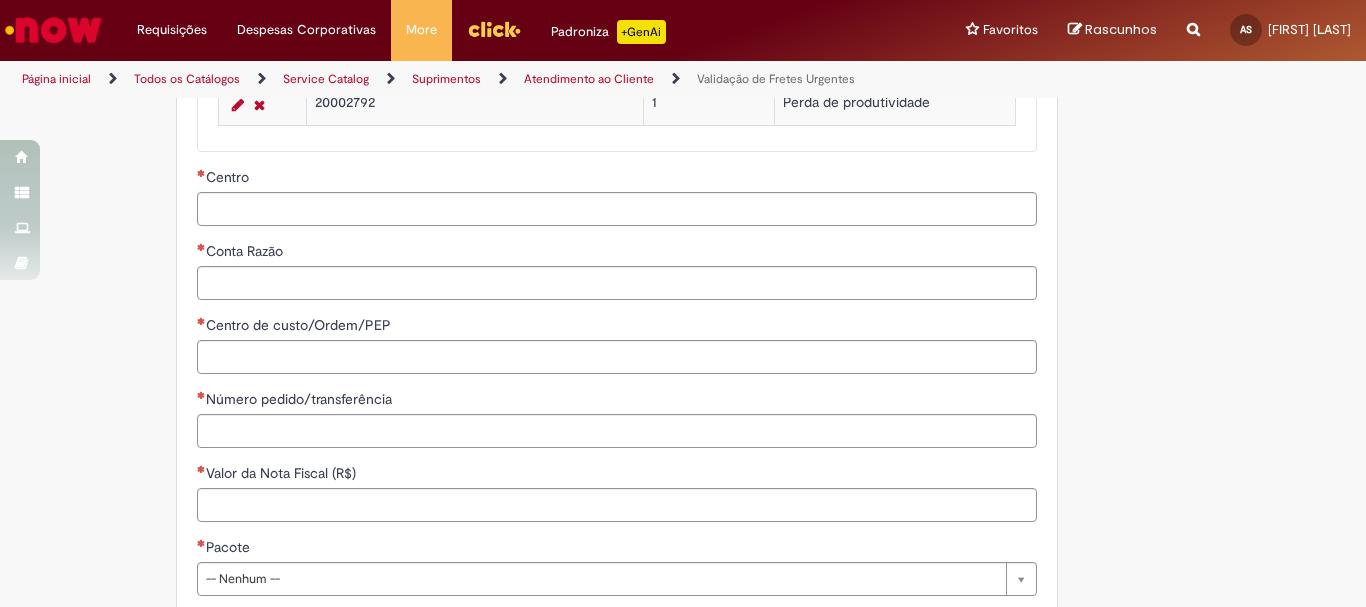 scroll, scrollTop: 934, scrollLeft: 0, axis: vertical 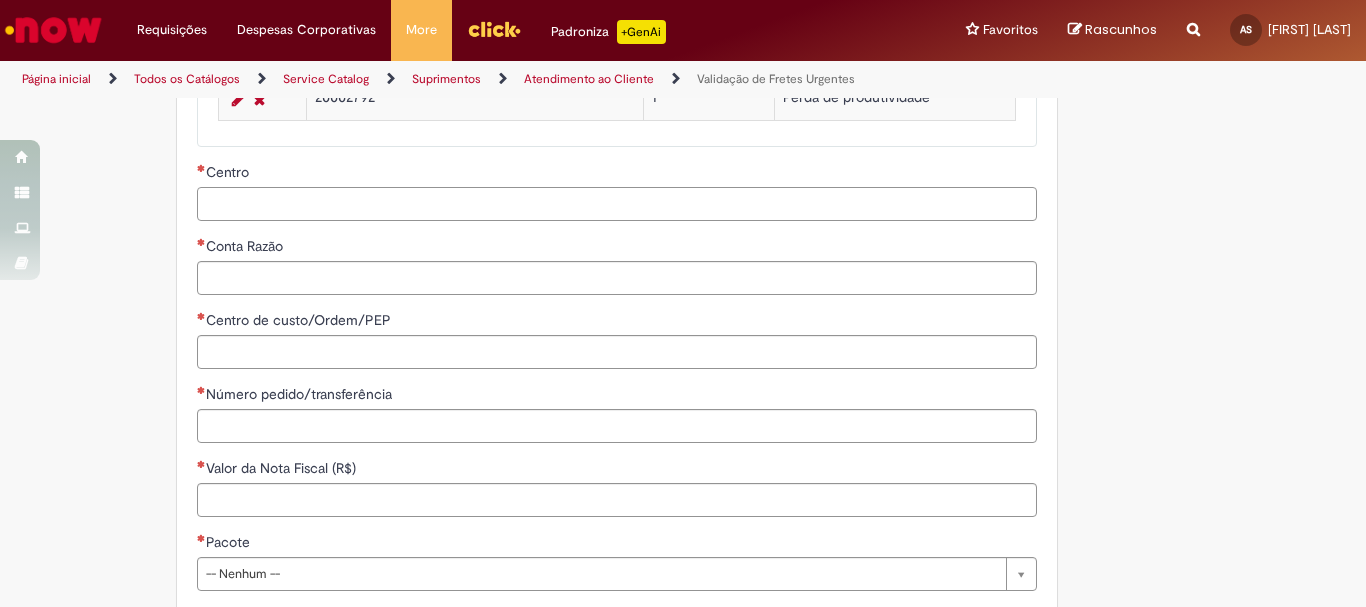 click on "Centro" at bounding box center [617, 204] 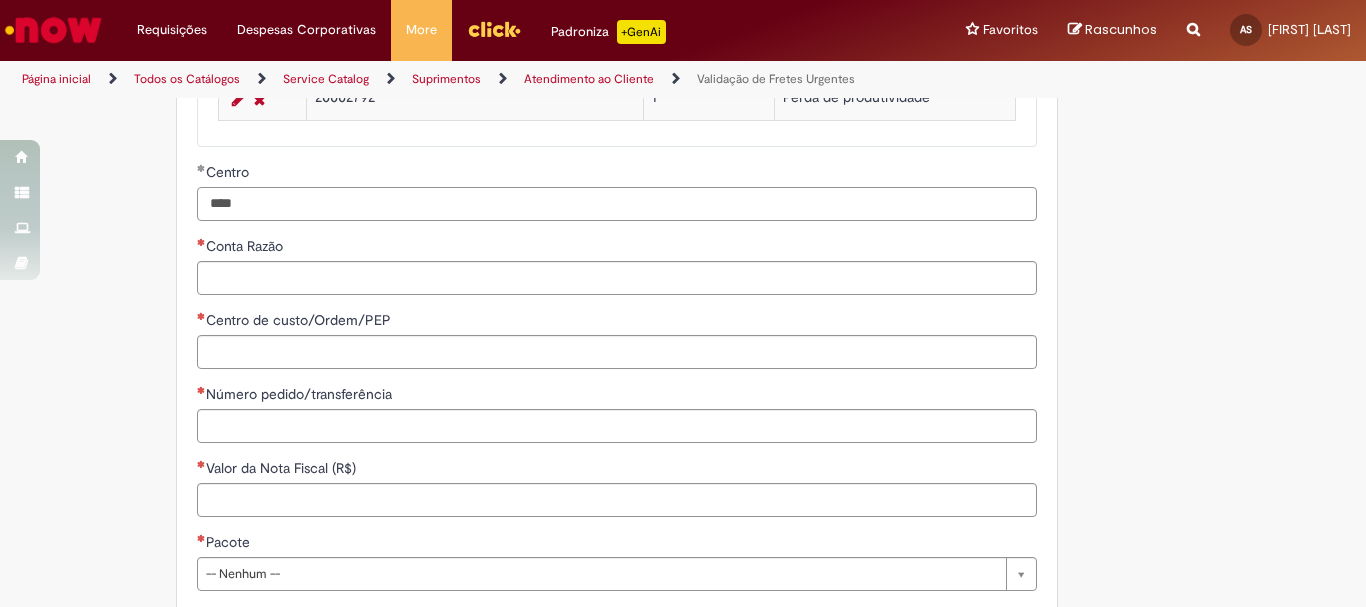 type on "****" 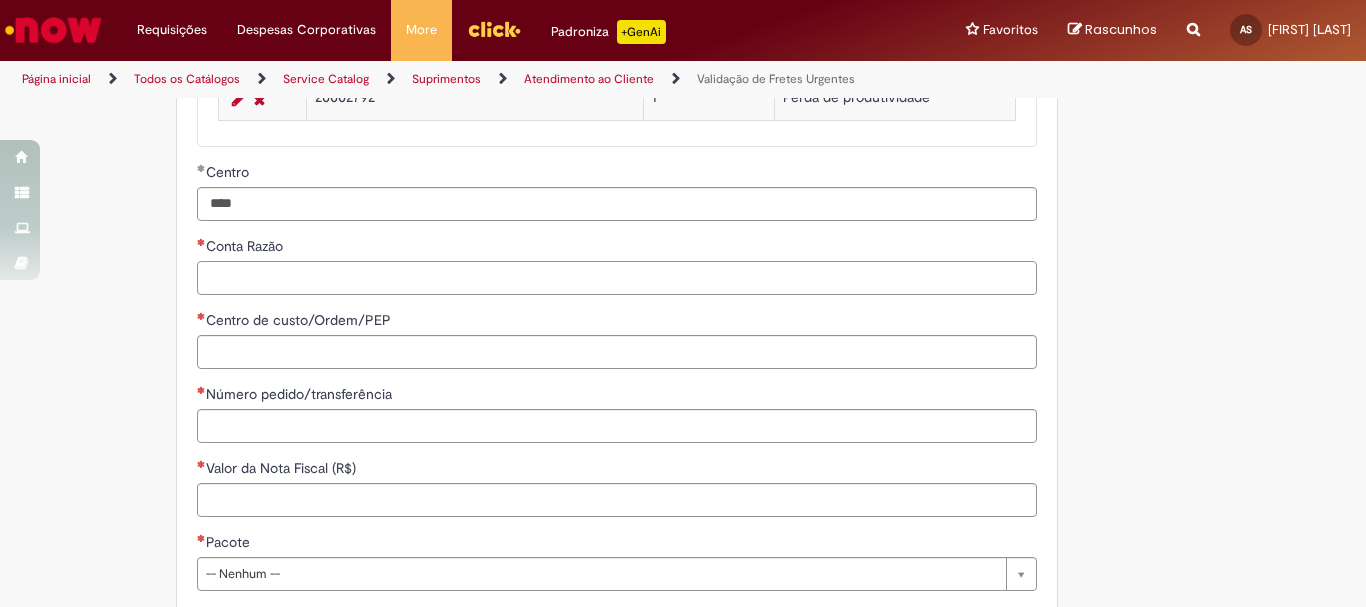 click on "Conta Razão" at bounding box center (617, 278) 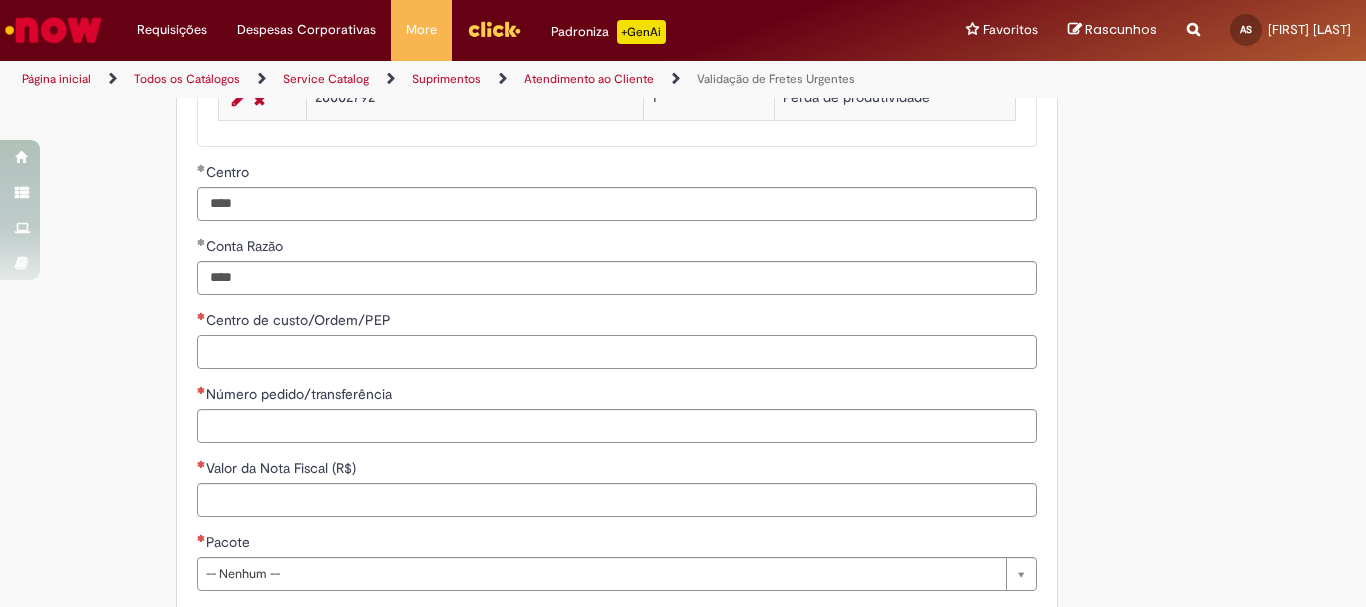 type on "**" 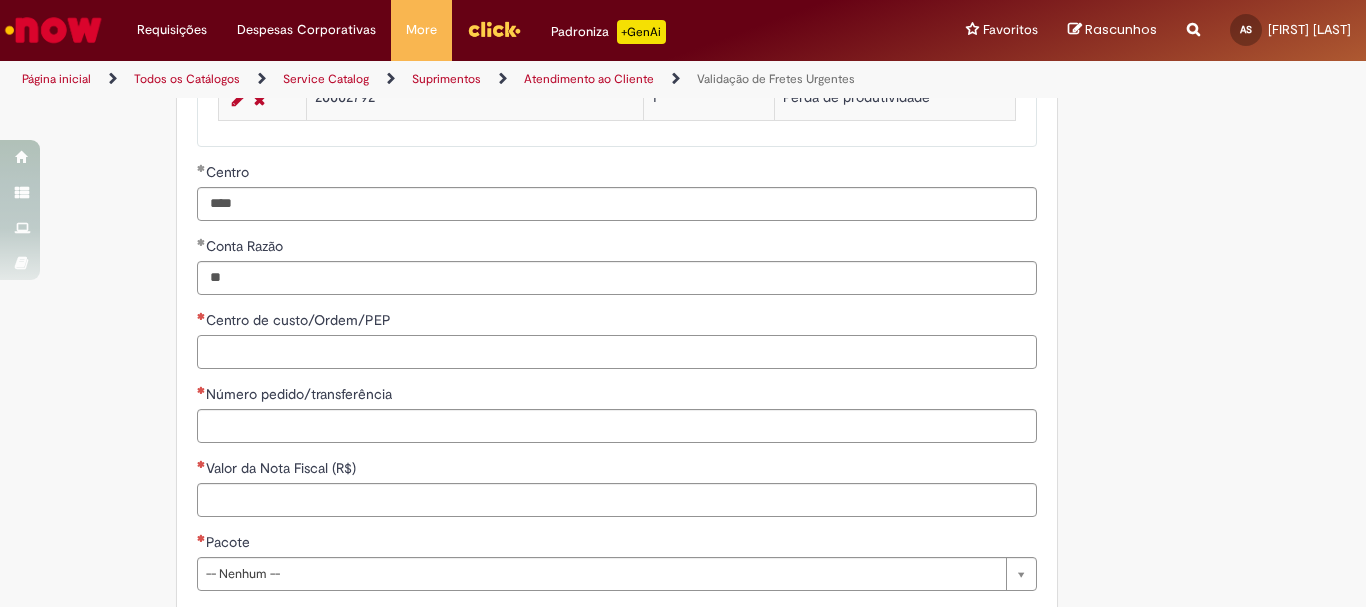 click on "Centro de custo/Ordem/PEP" at bounding box center (617, 352) 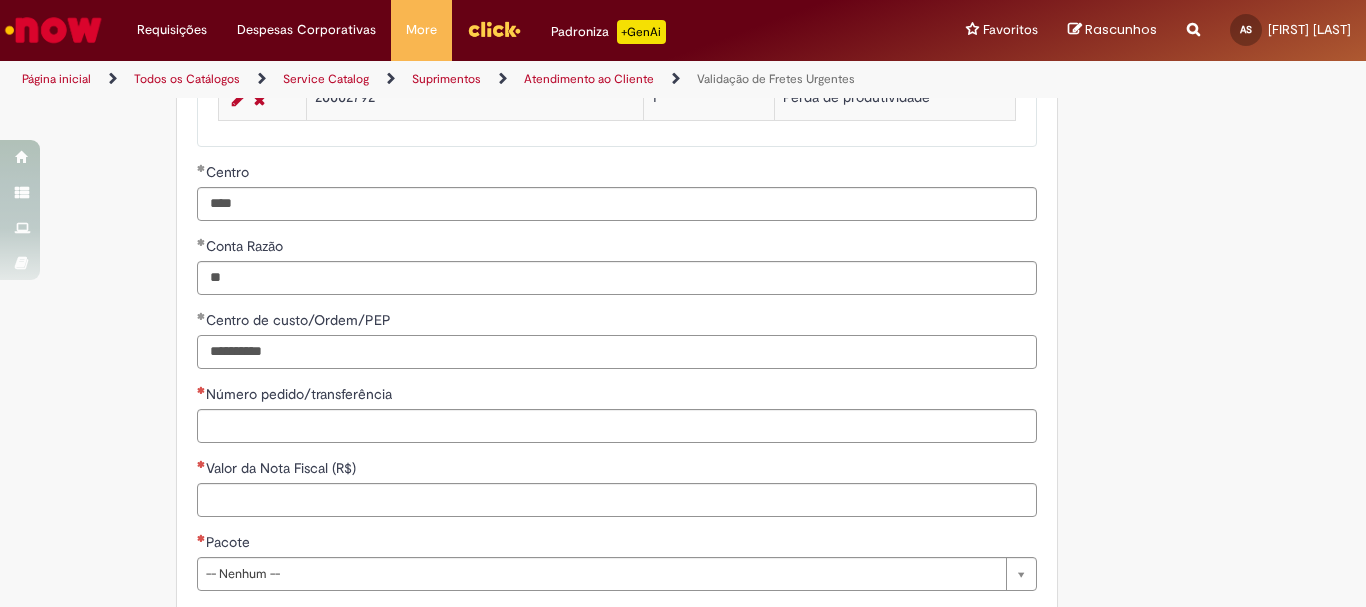 type on "**********" 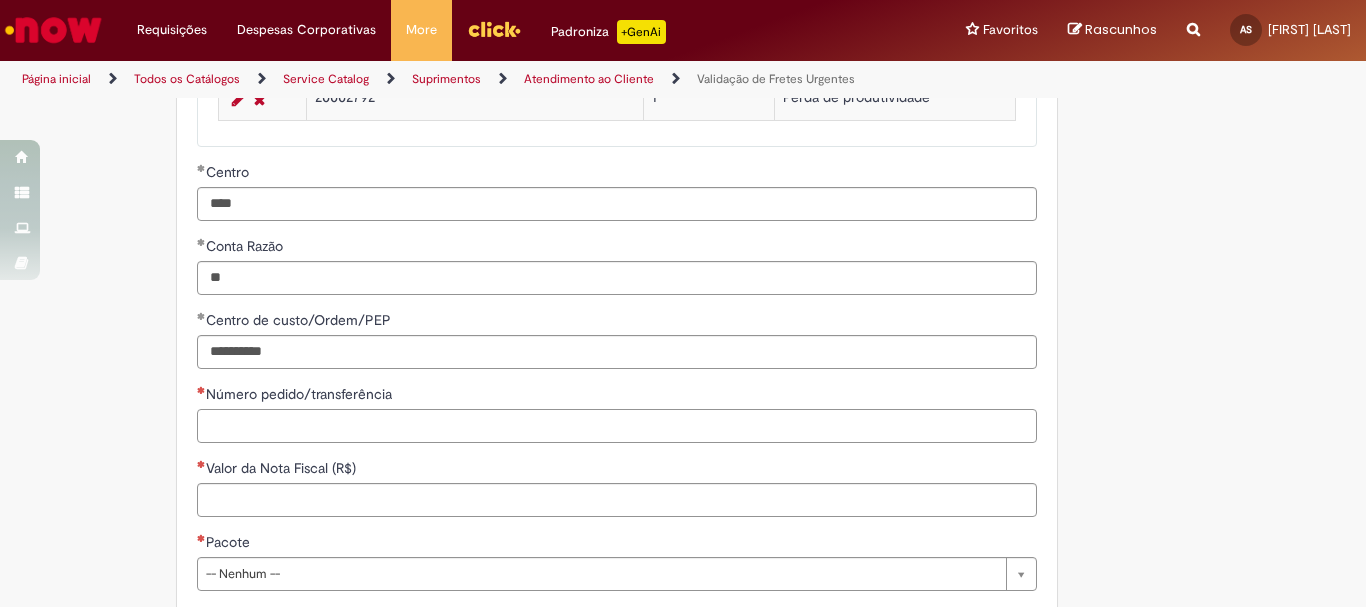 click on "Número pedido/transferência" at bounding box center [617, 426] 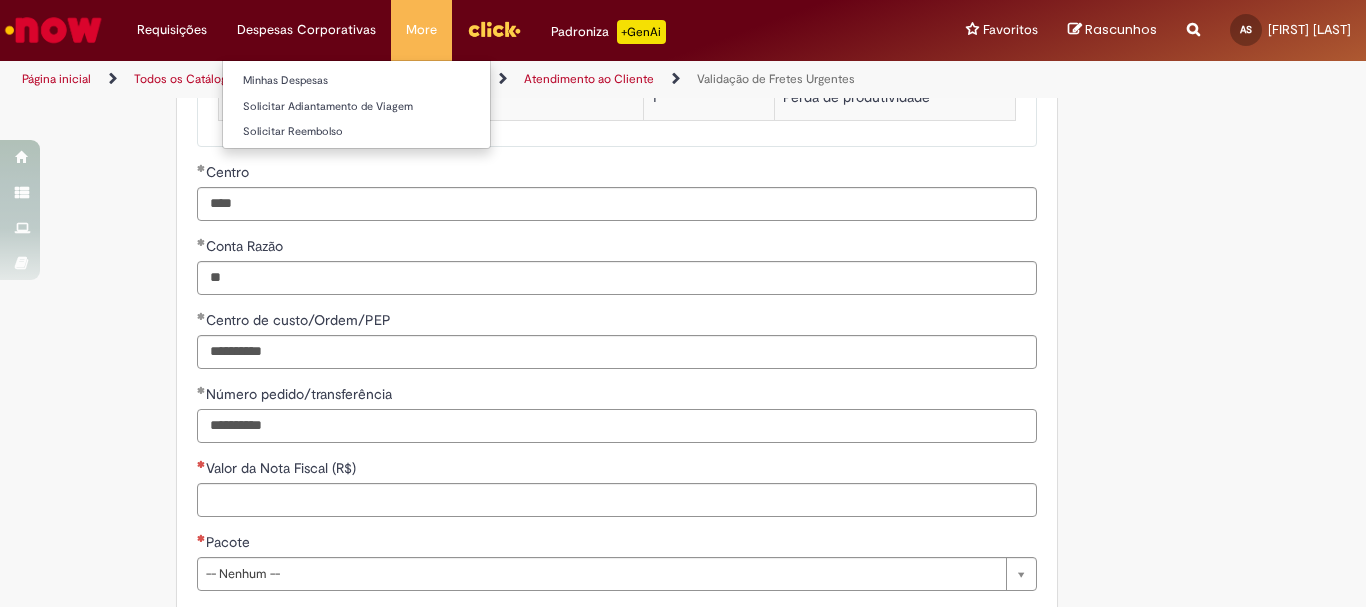 type on "**********" 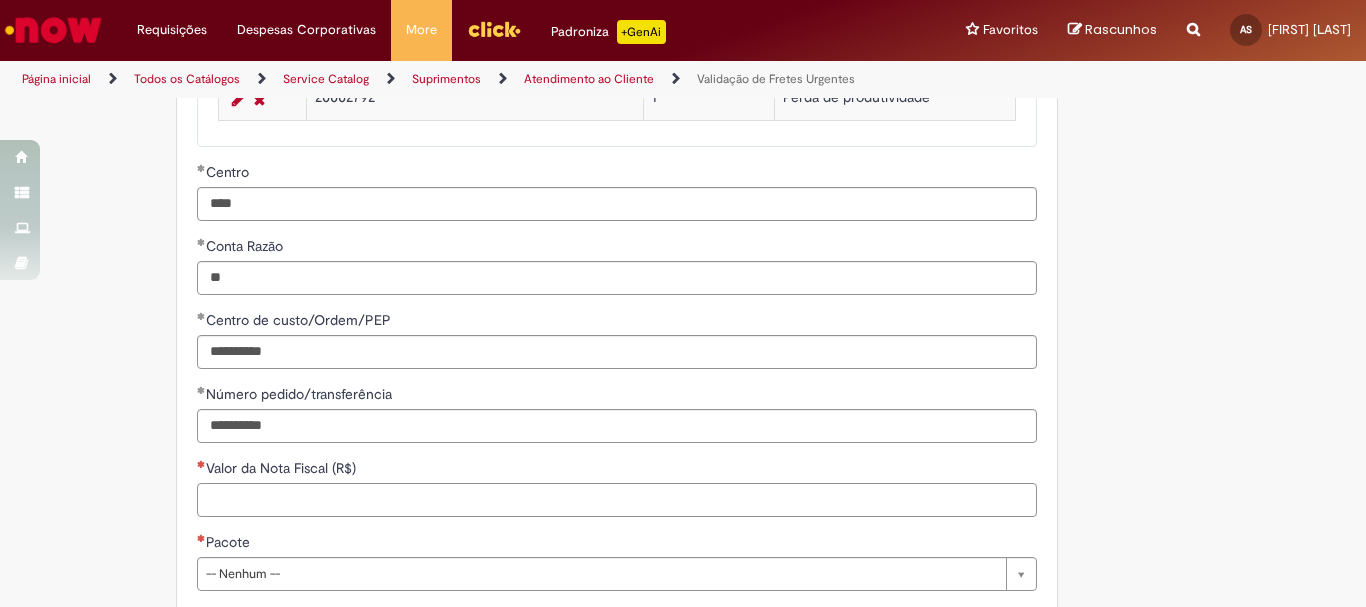 click on "Valor da Nota Fiscal (R$)" at bounding box center [617, 500] 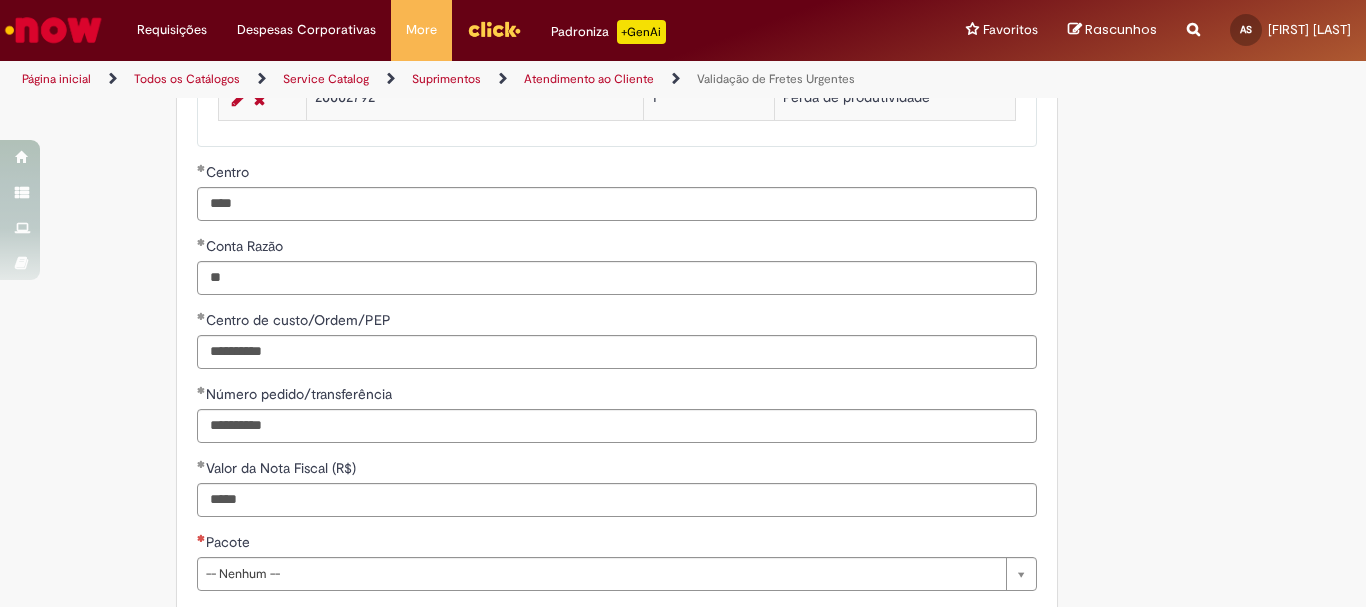 type on "**********" 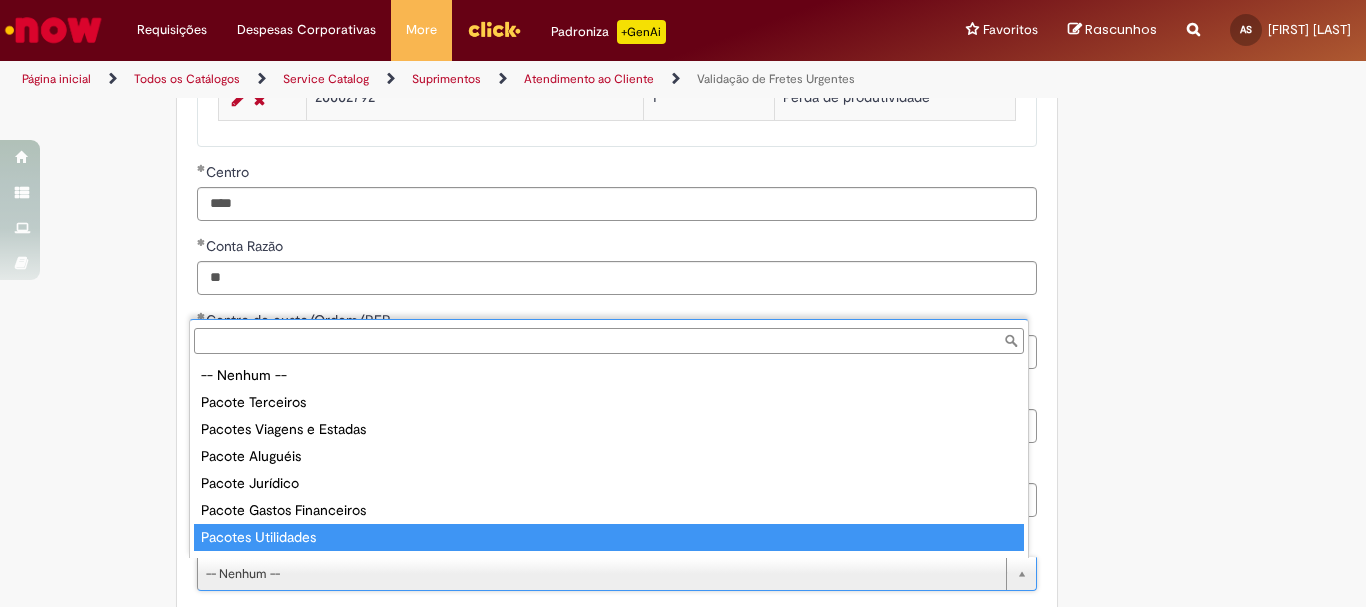 scroll, scrollTop: 16, scrollLeft: 0, axis: vertical 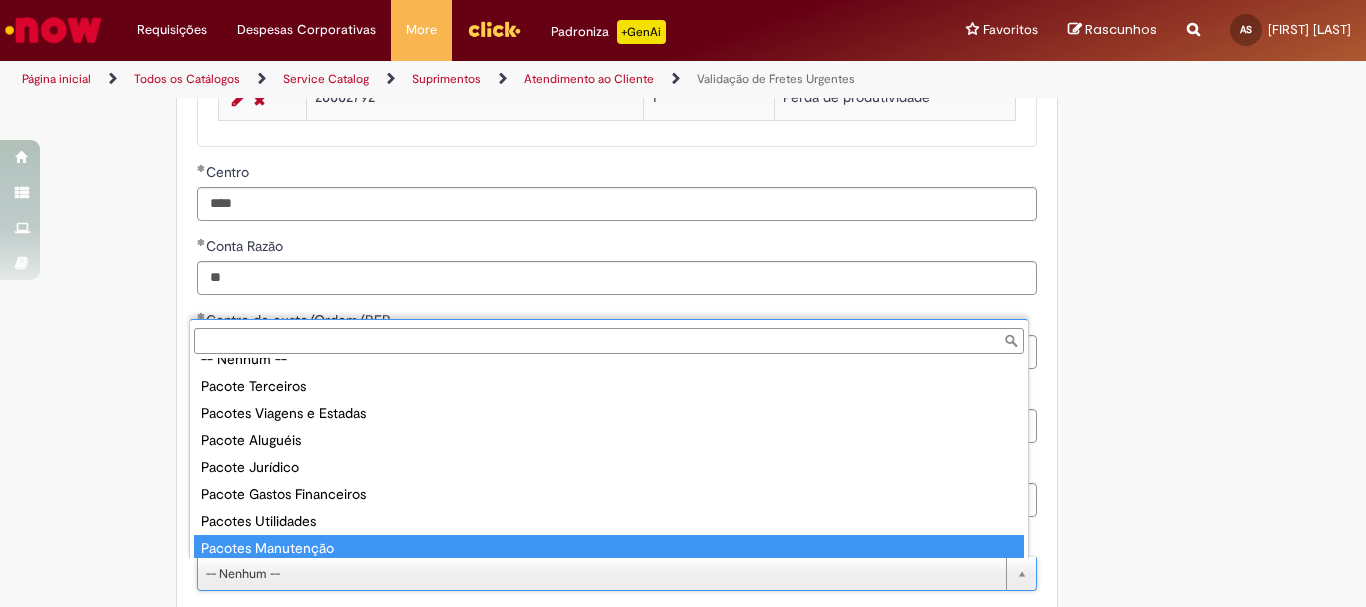 type on "**********" 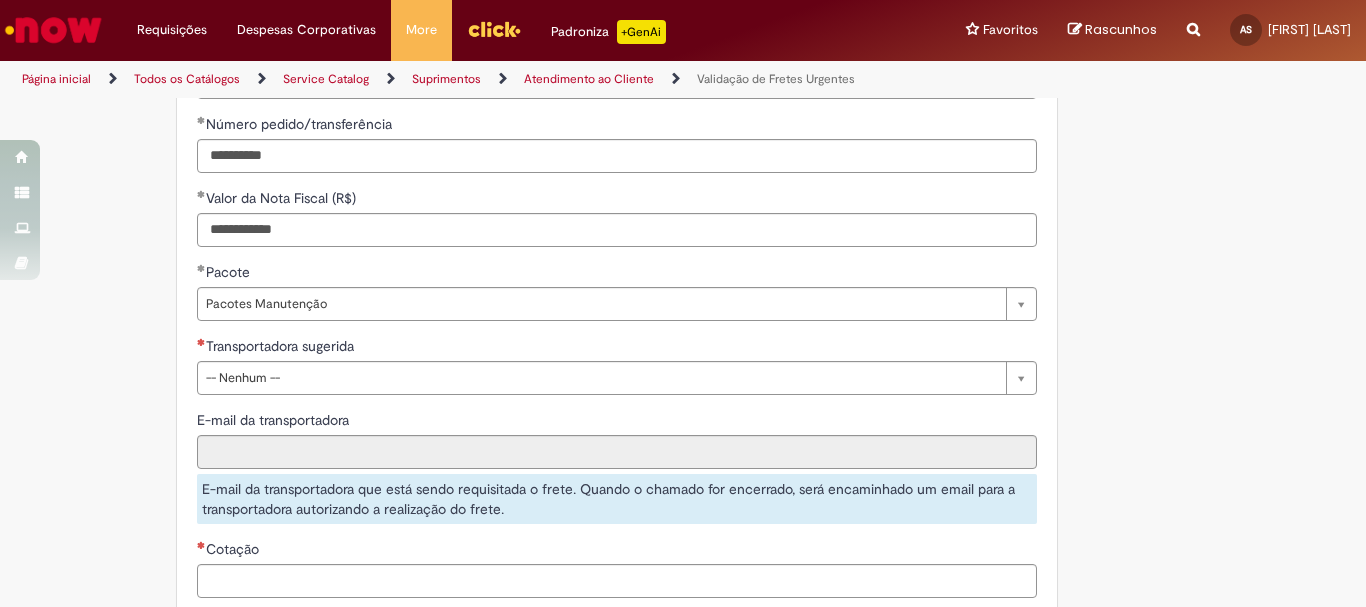 scroll, scrollTop: 1200, scrollLeft: 0, axis: vertical 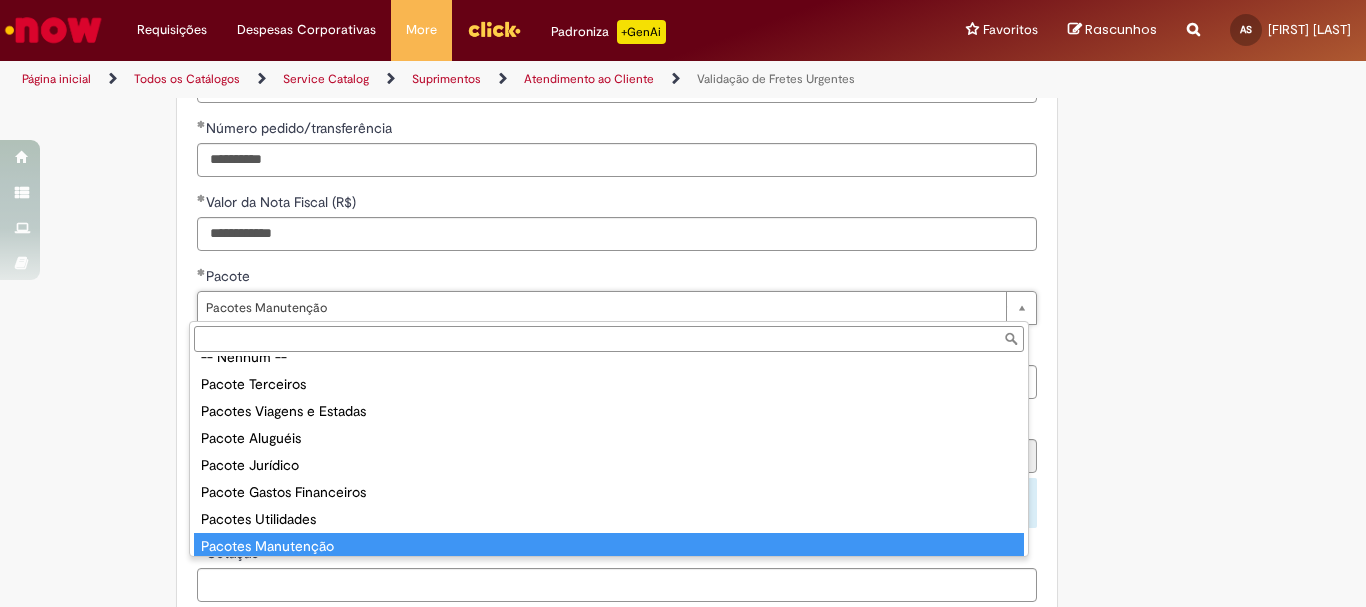 type on "**********" 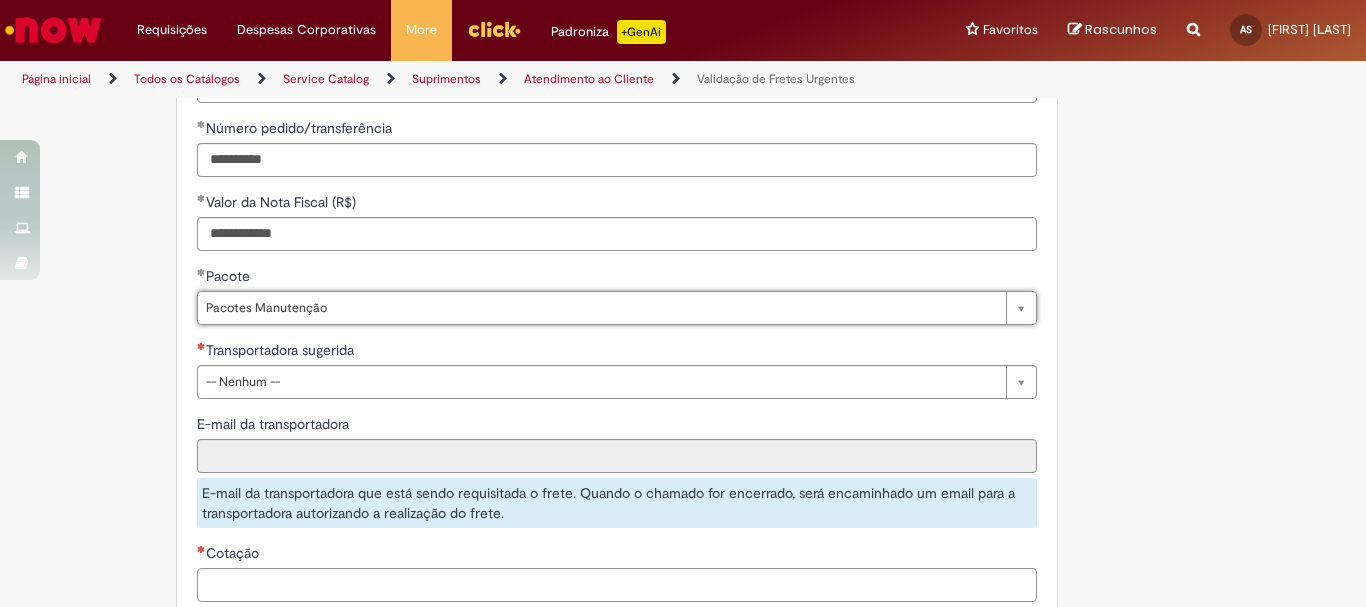 scroll, scrollTop: 0, scrollLeft: 130, axis: horizontal 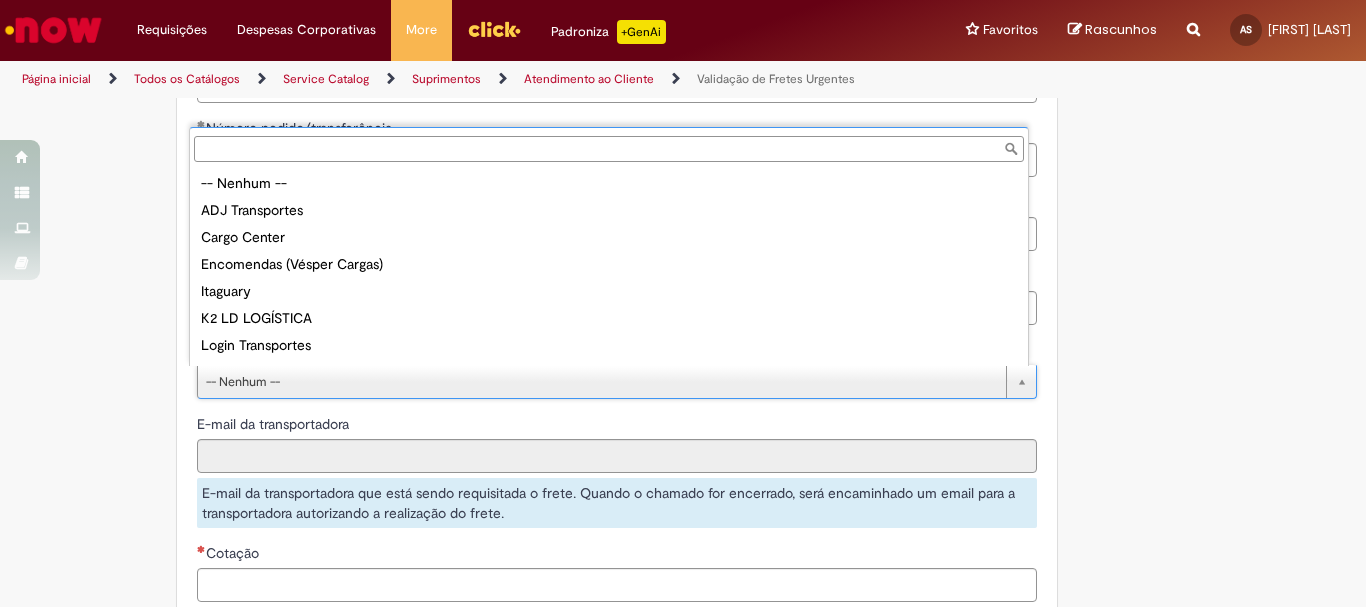 click on "Transportadora sugerida" at bounding box center (609, 149) 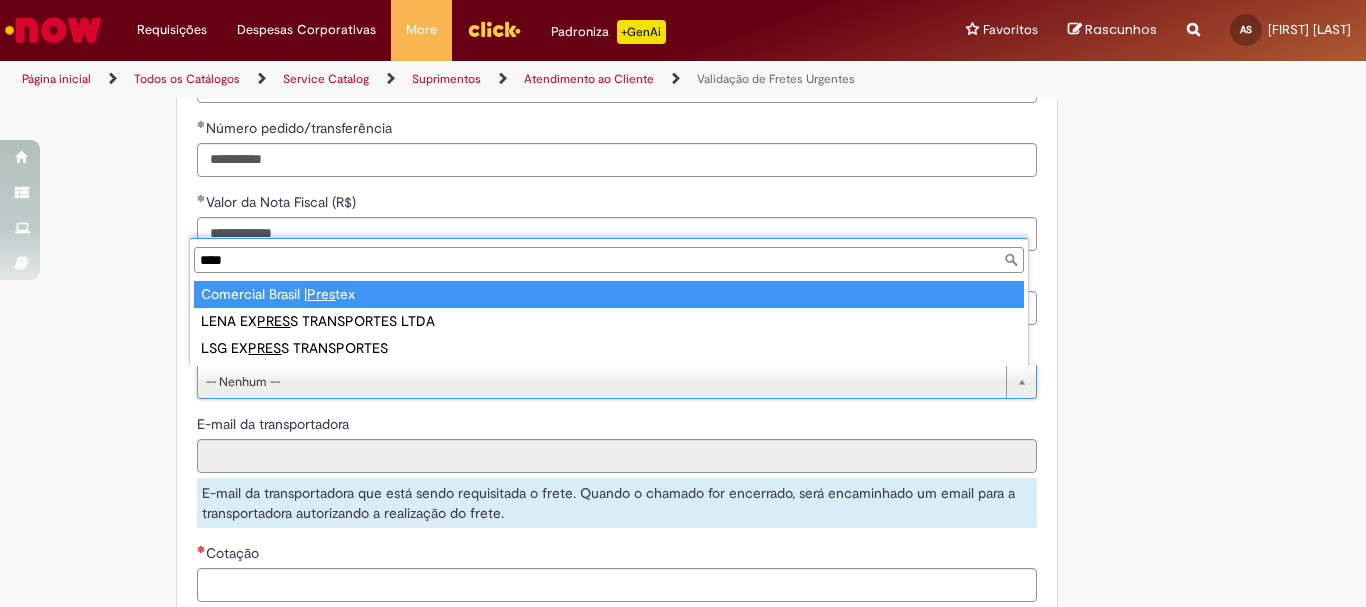 type on "****" 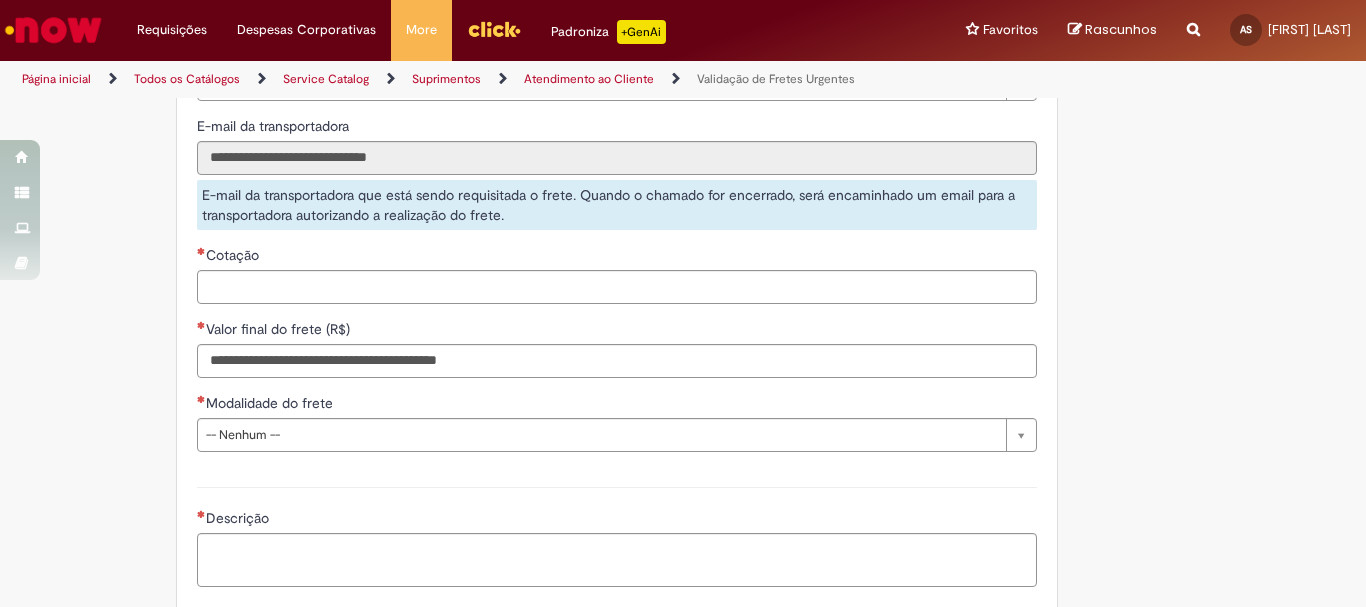 scroll, scrollTop: 1508, scrollLeft: 0, axis: vertical 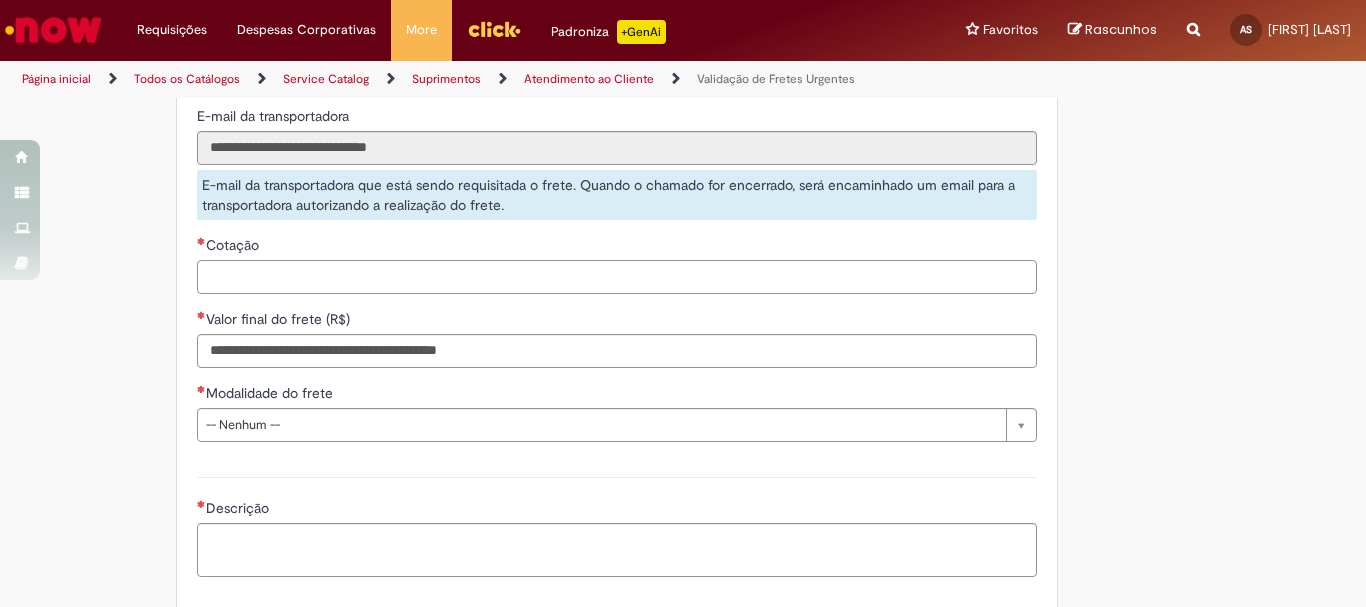 click on "Cotação" at bounding box center (617, 277) 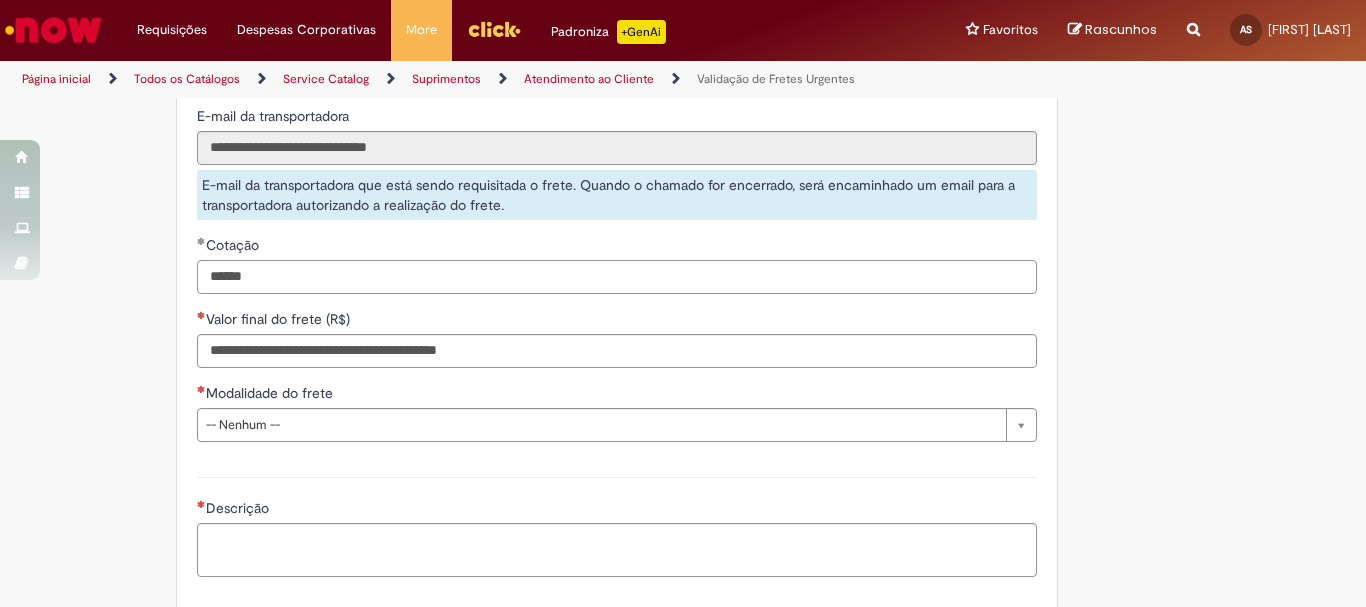 type on "******" 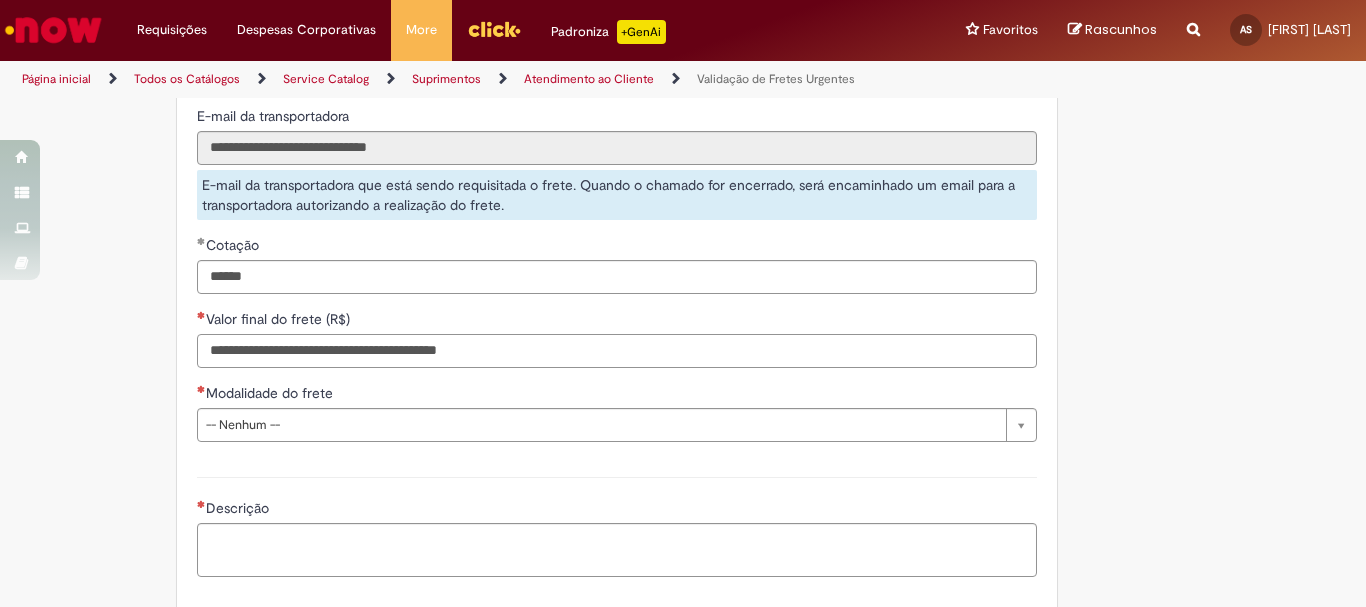 click on "Valor final do frete (R$)" at bounding box center (617, 351) 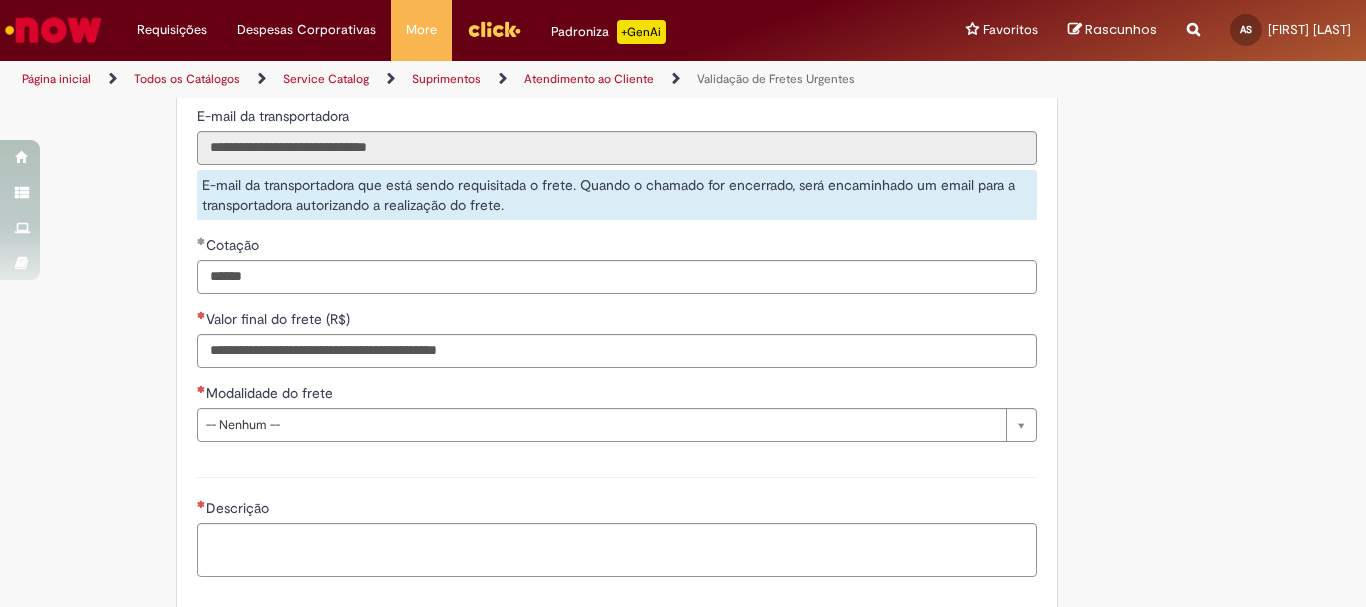 click on "**********" at bounding box center [585, -306] 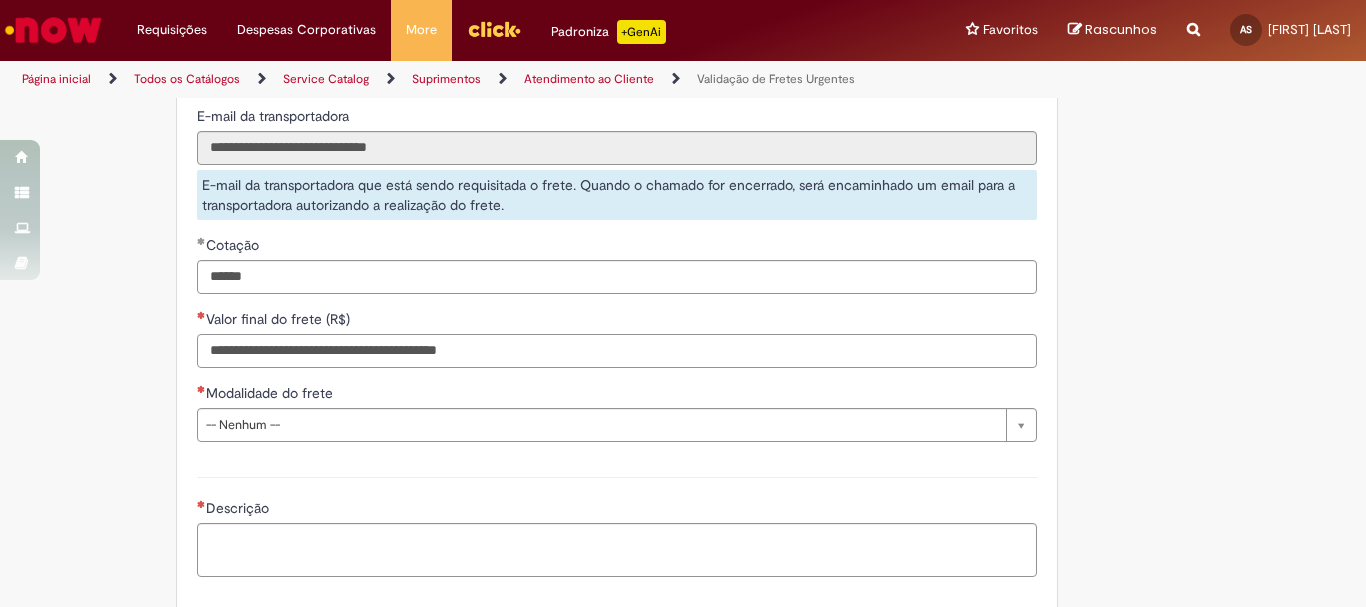 click on "Valor final do frete (R$)" at bounding box center (617, 351) 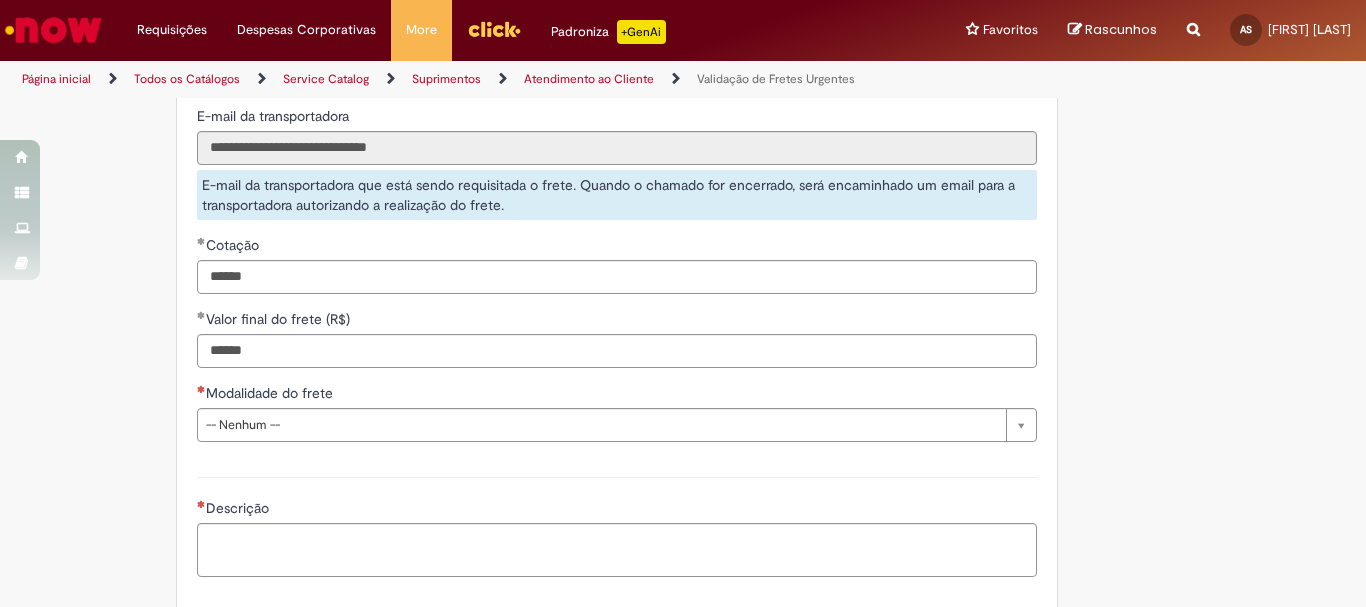 type on "*********" 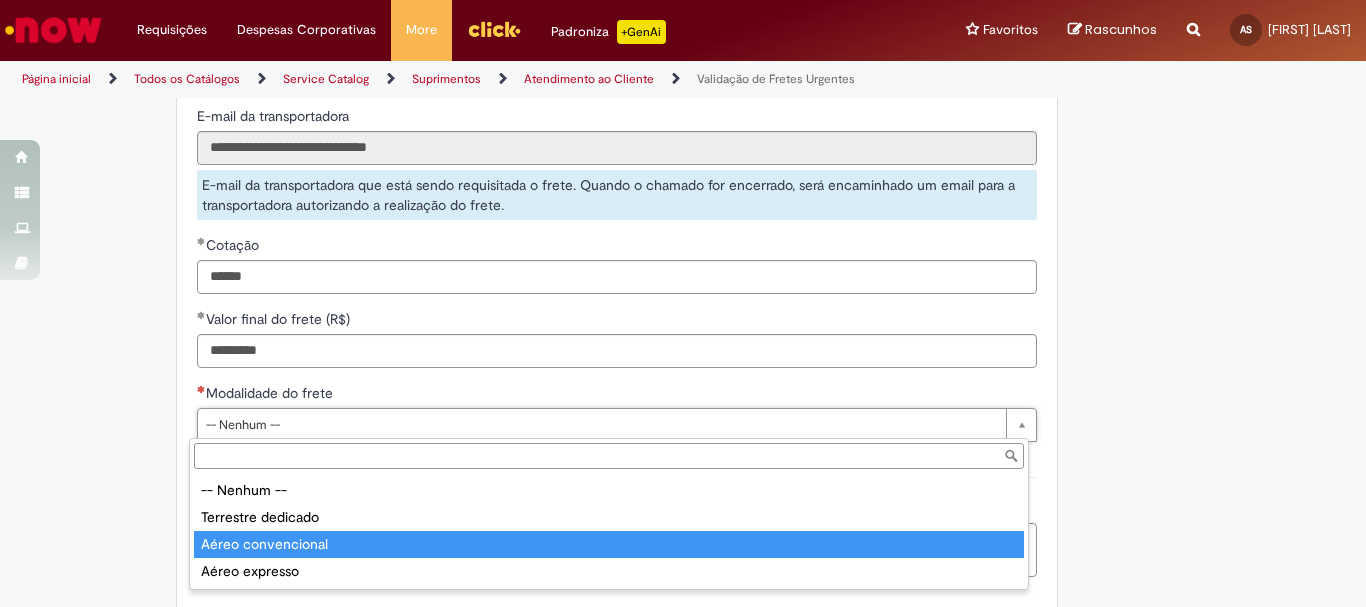 type on "**********" 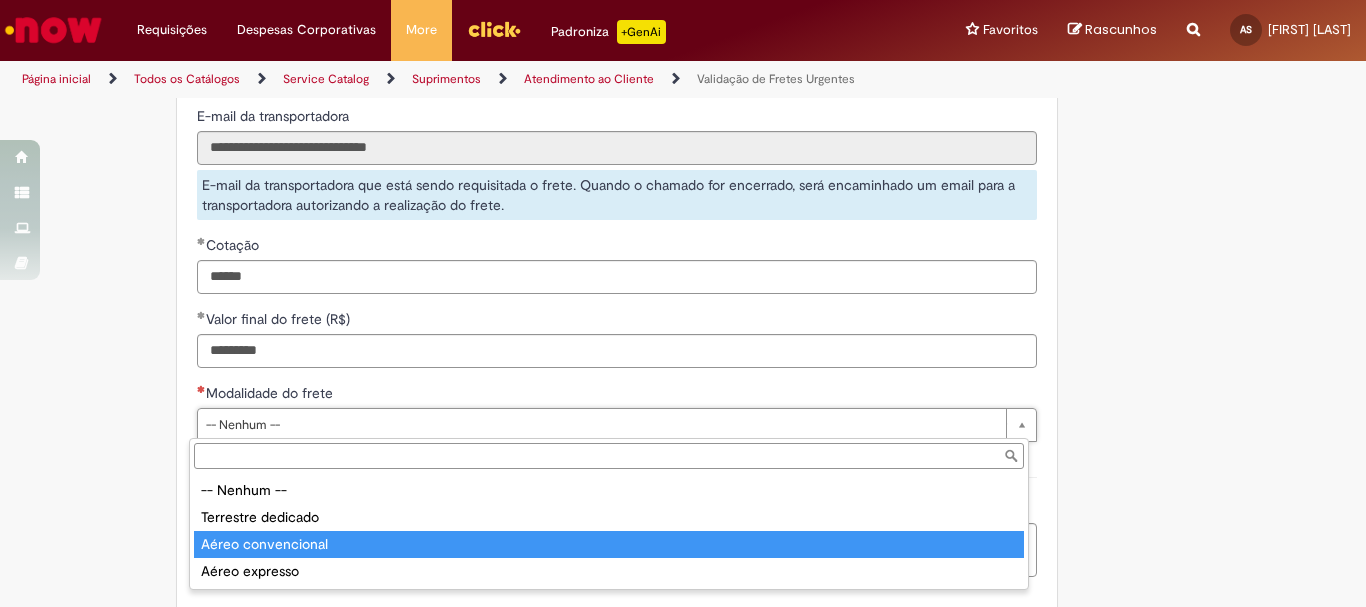 select on "**********" 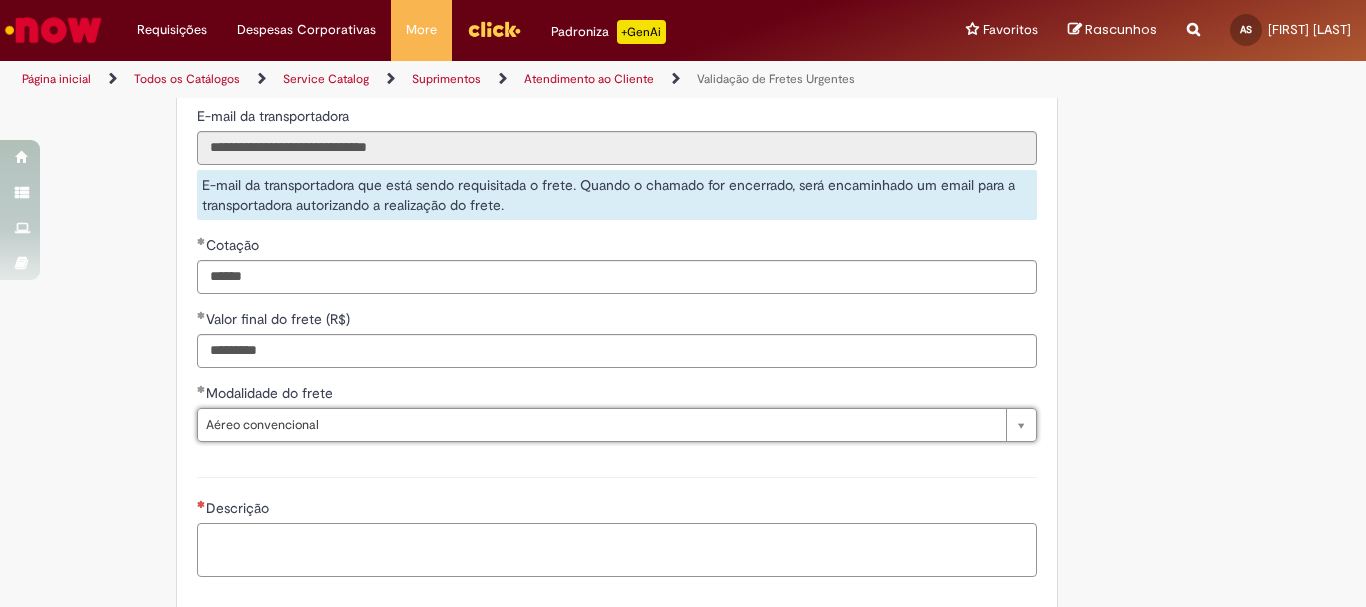 click on "Descrição" at bounding box center (617, 550) 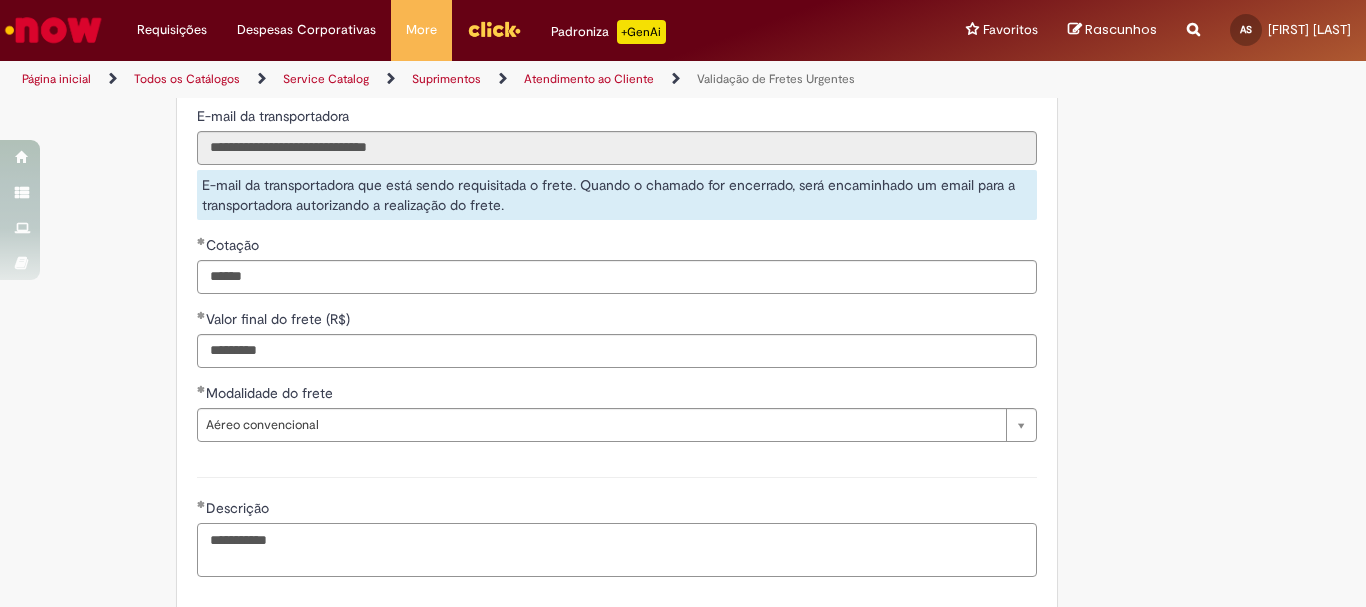 scroll, scrollTop: 1450, scrollLeft: 0, axis: vertical 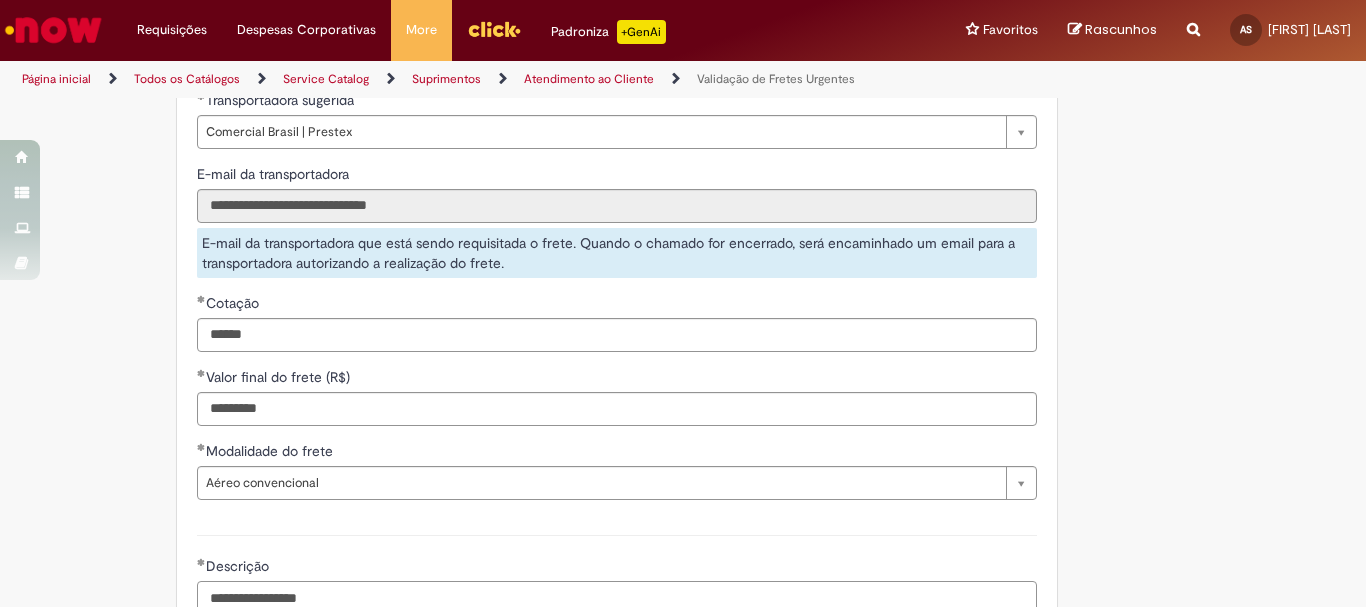 type on "**********" 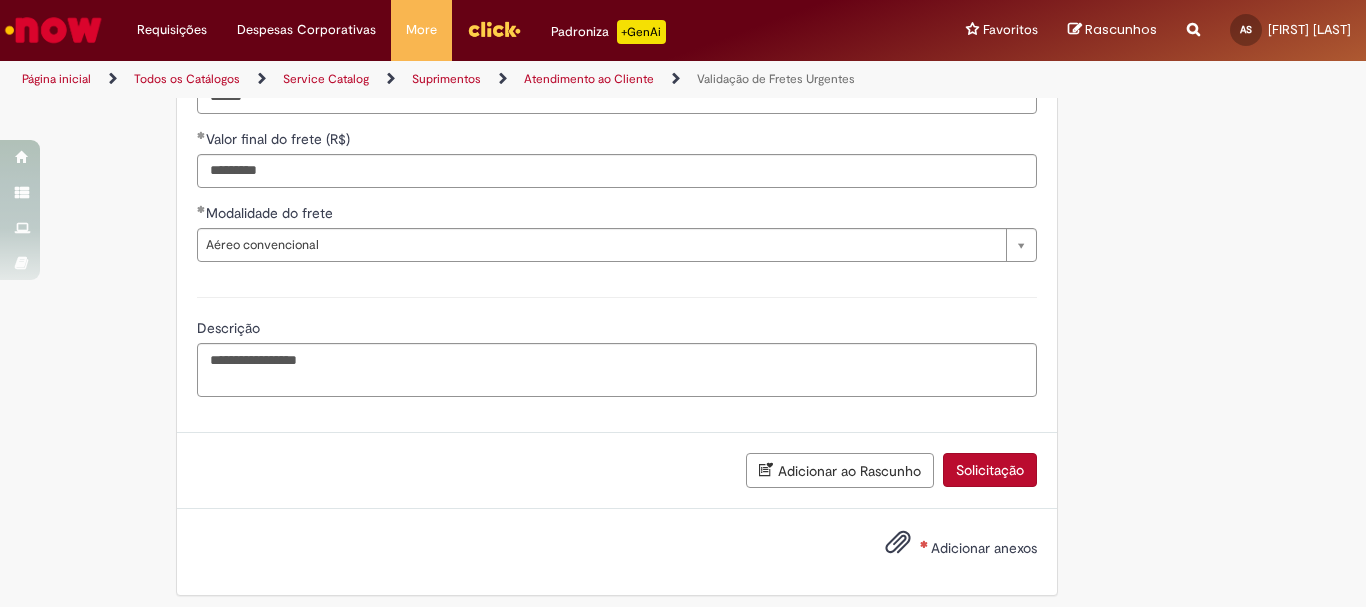 scroll, scrollTop: 1699, scrollLeft: 0, axis: vertical 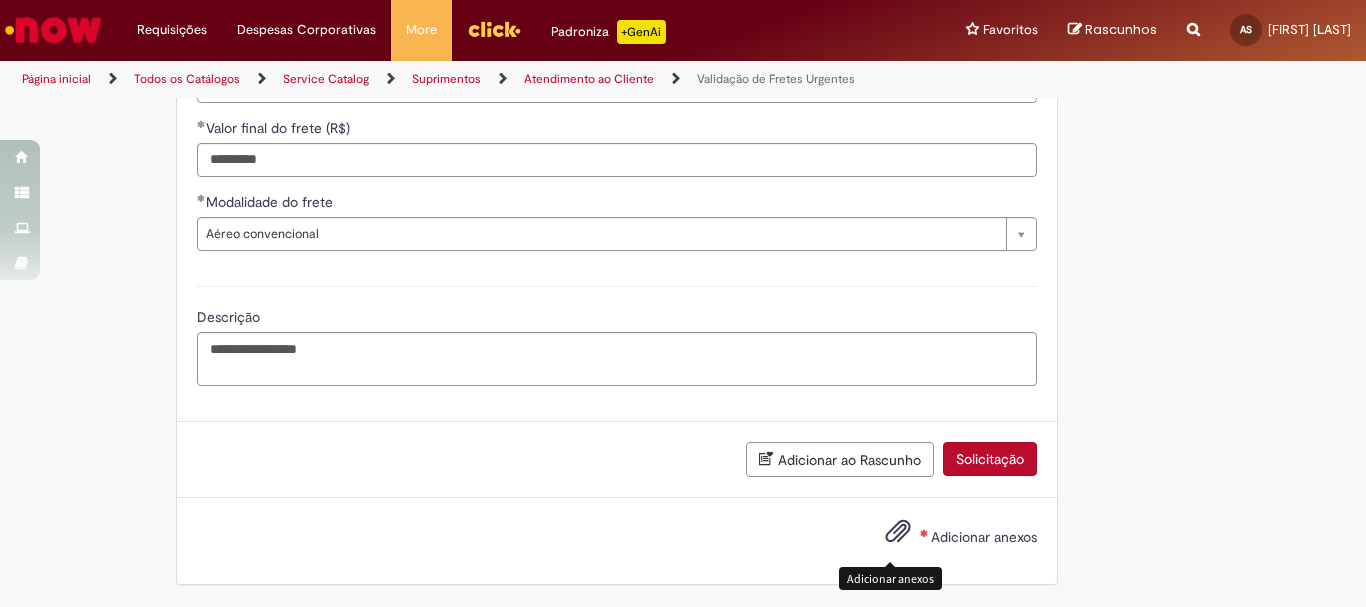 click at bounding box center (898, 532) 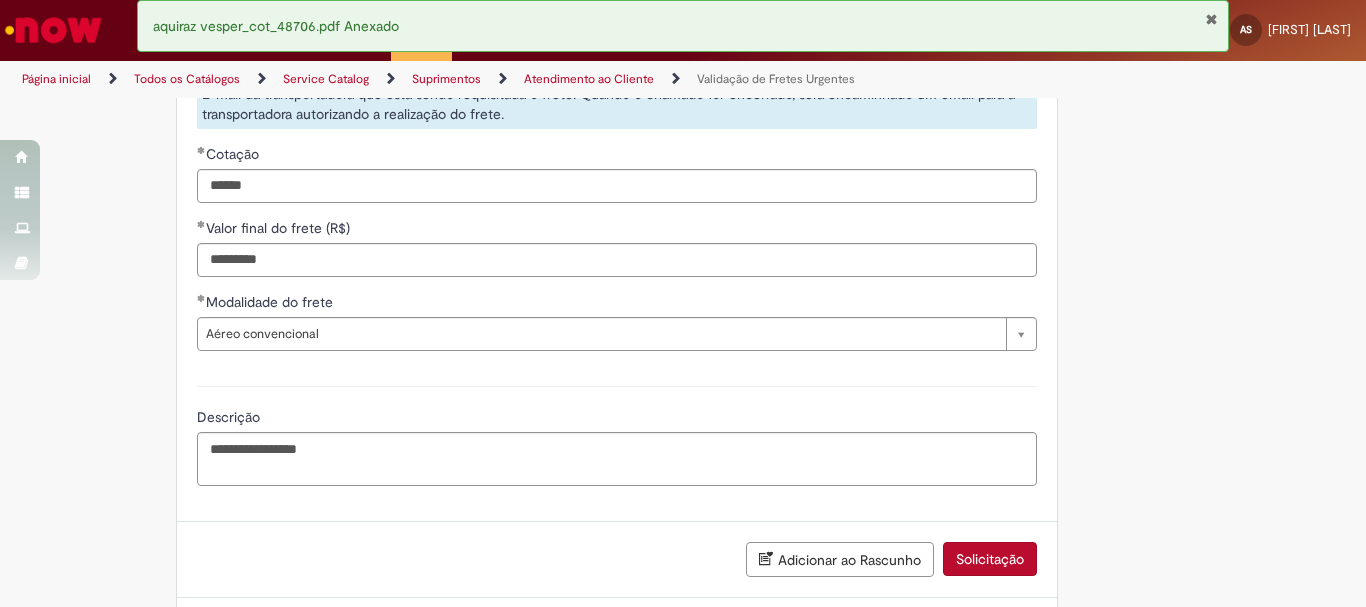 scroll, scrollTop: 1499, scrollLeft: 0, axis: vertical 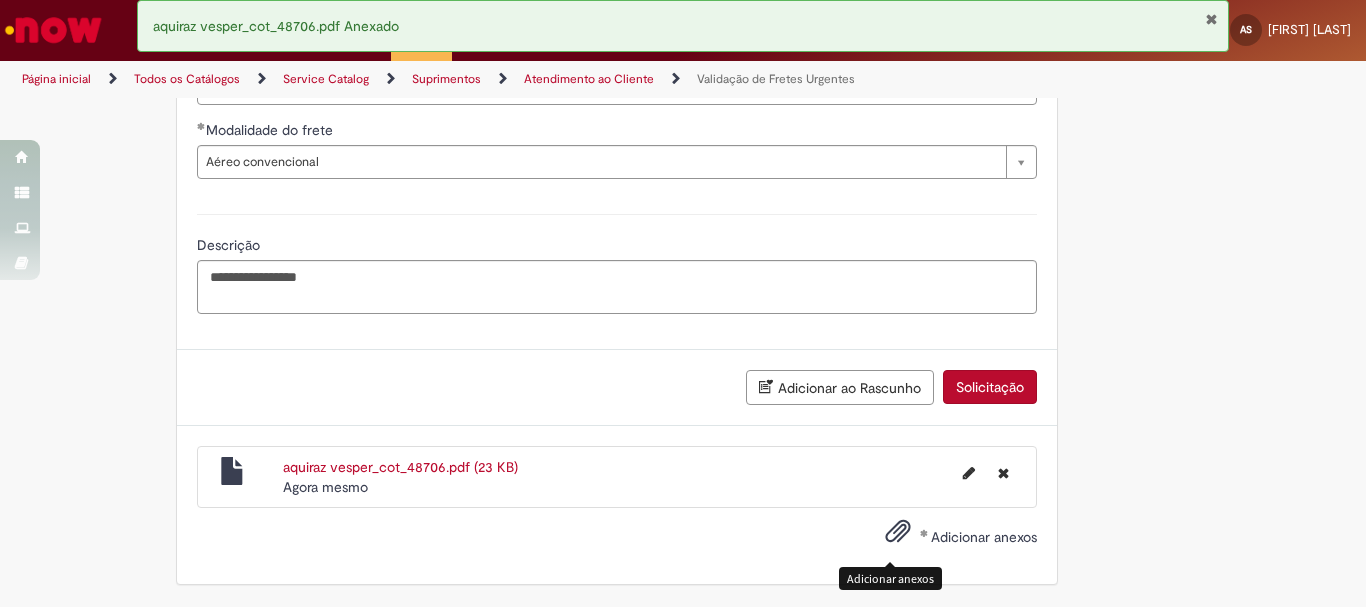click at bounding box center (898, 532) 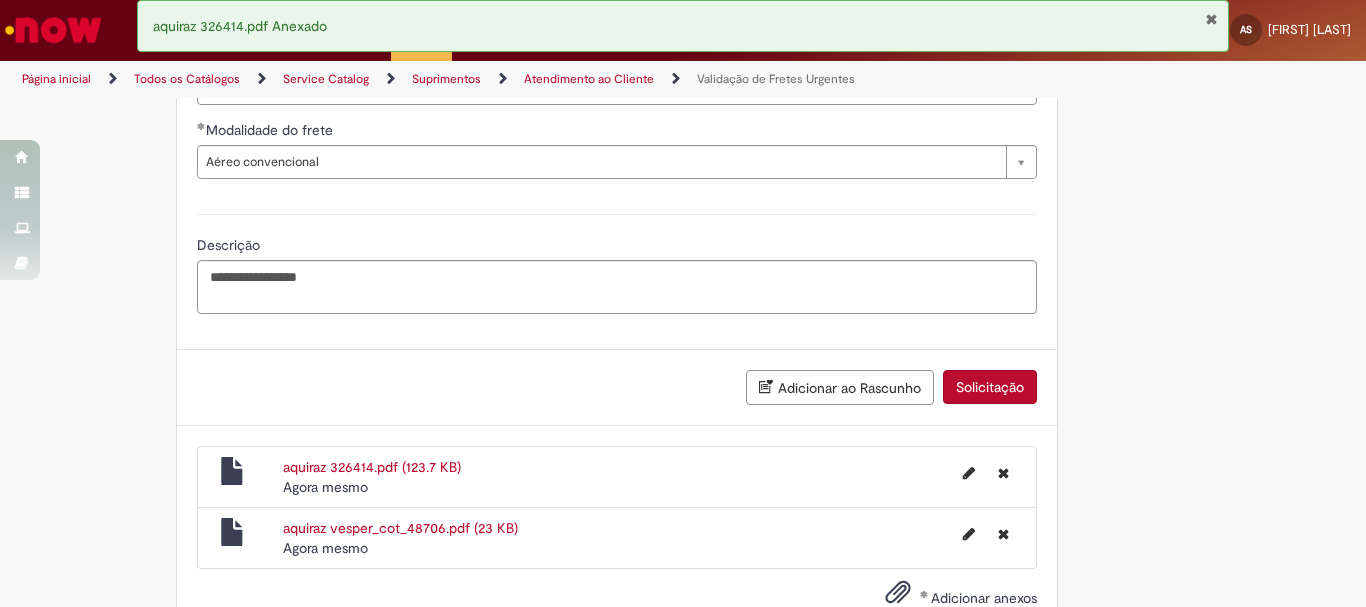 scroll, scrollTop: 1832, scrollLeft: 0, axis: vertical 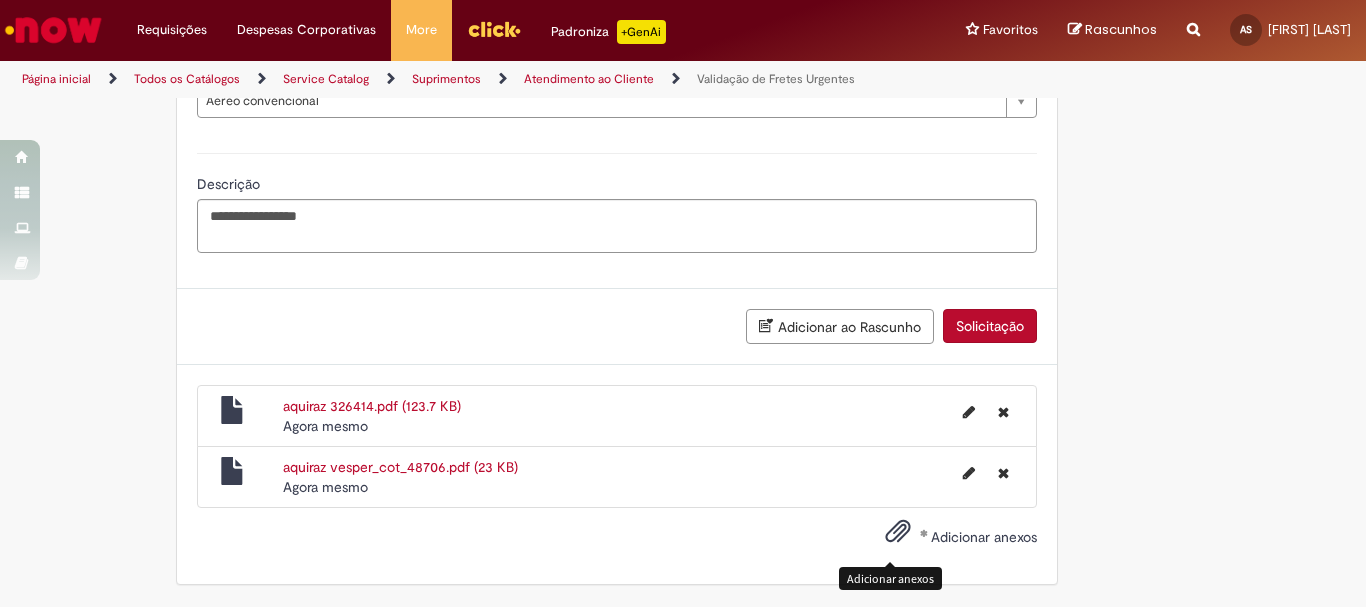 click at bounding box center (898, 532) 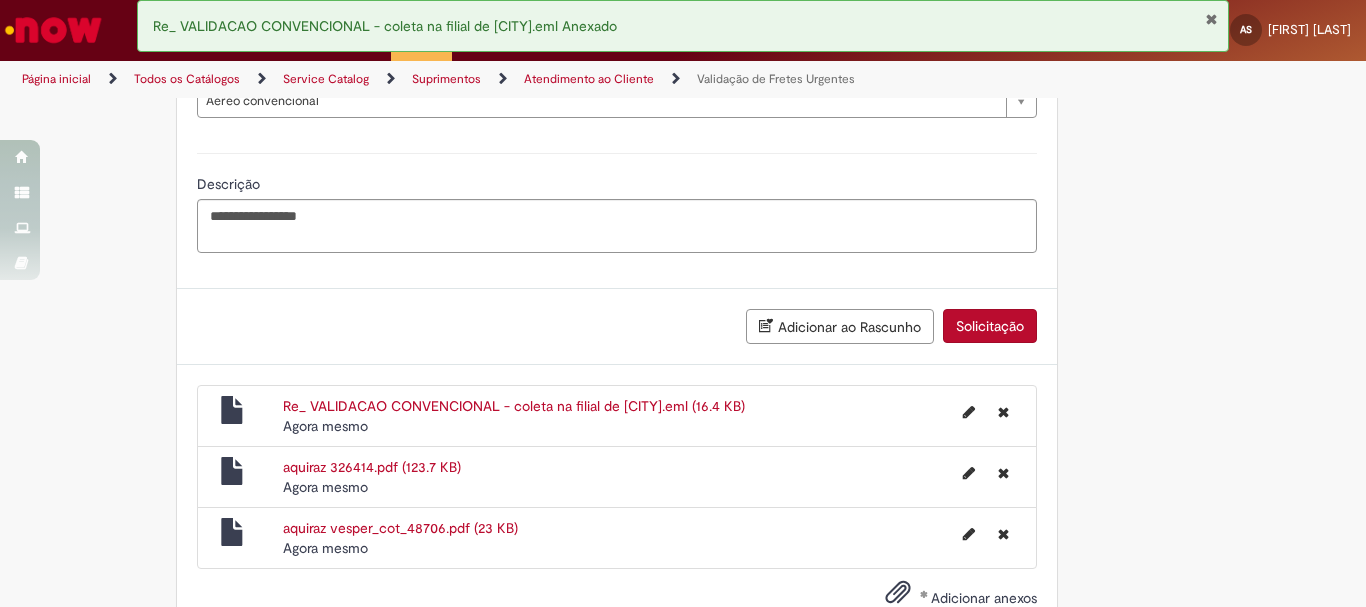 click on "Solicitação" at bounding box center (990, 326) 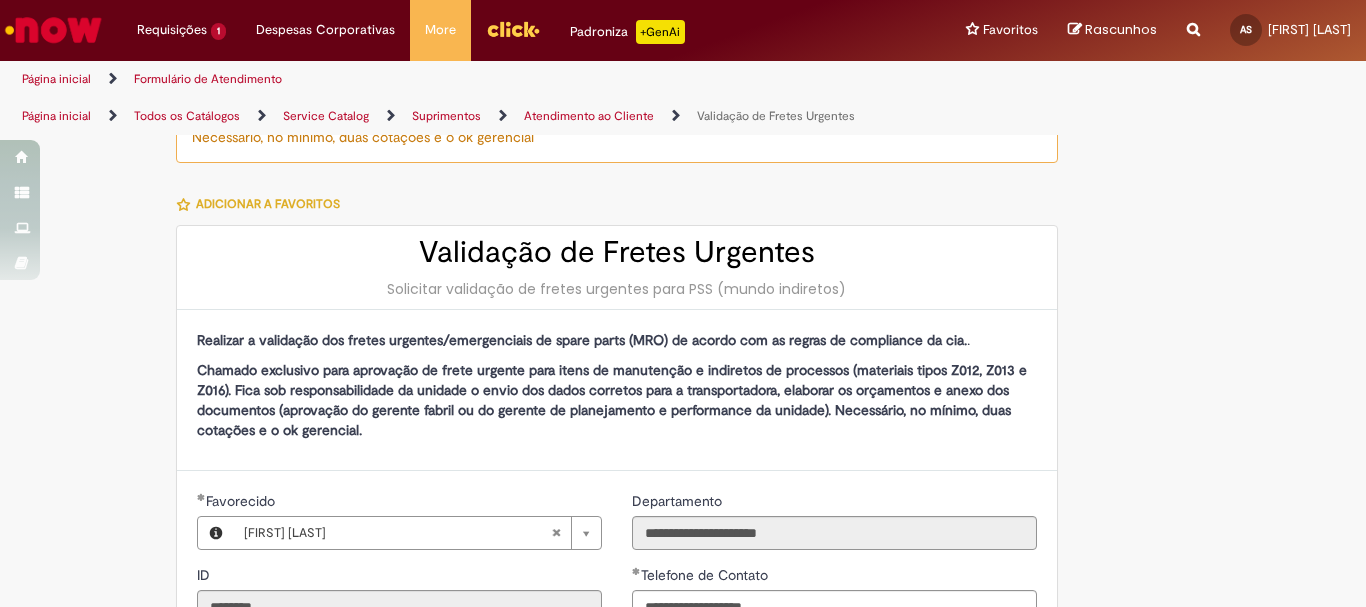 scroll, scrollTop: 0, scrollLeft: 0, axis: both 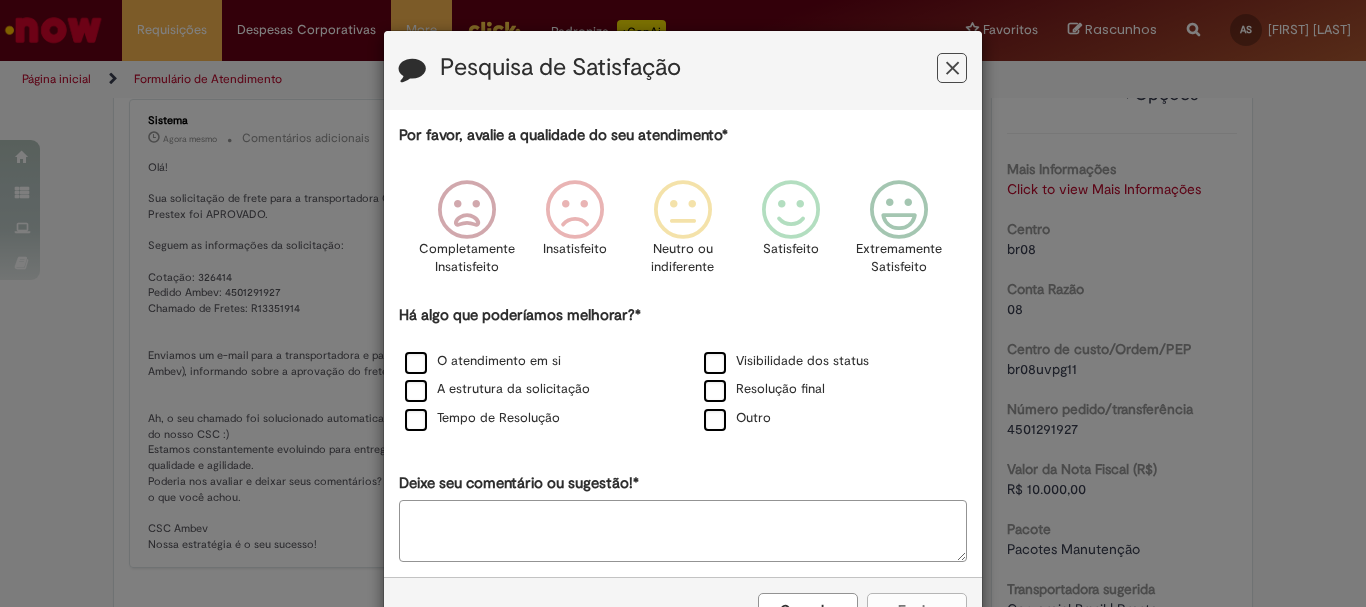 click at bounding box center (952, 68) 